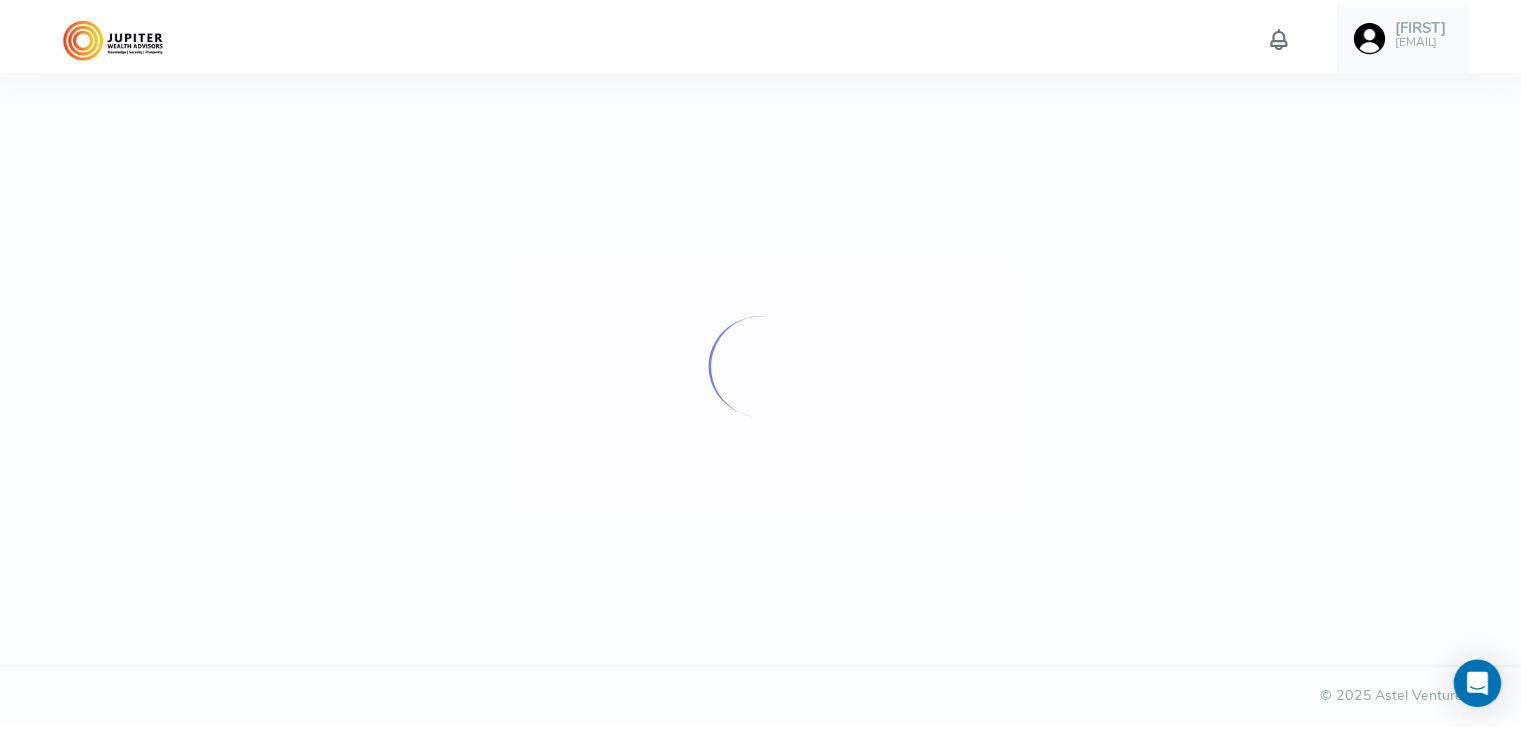 scroll, scrollTop: 0, scrollLeft: 0, axis: both 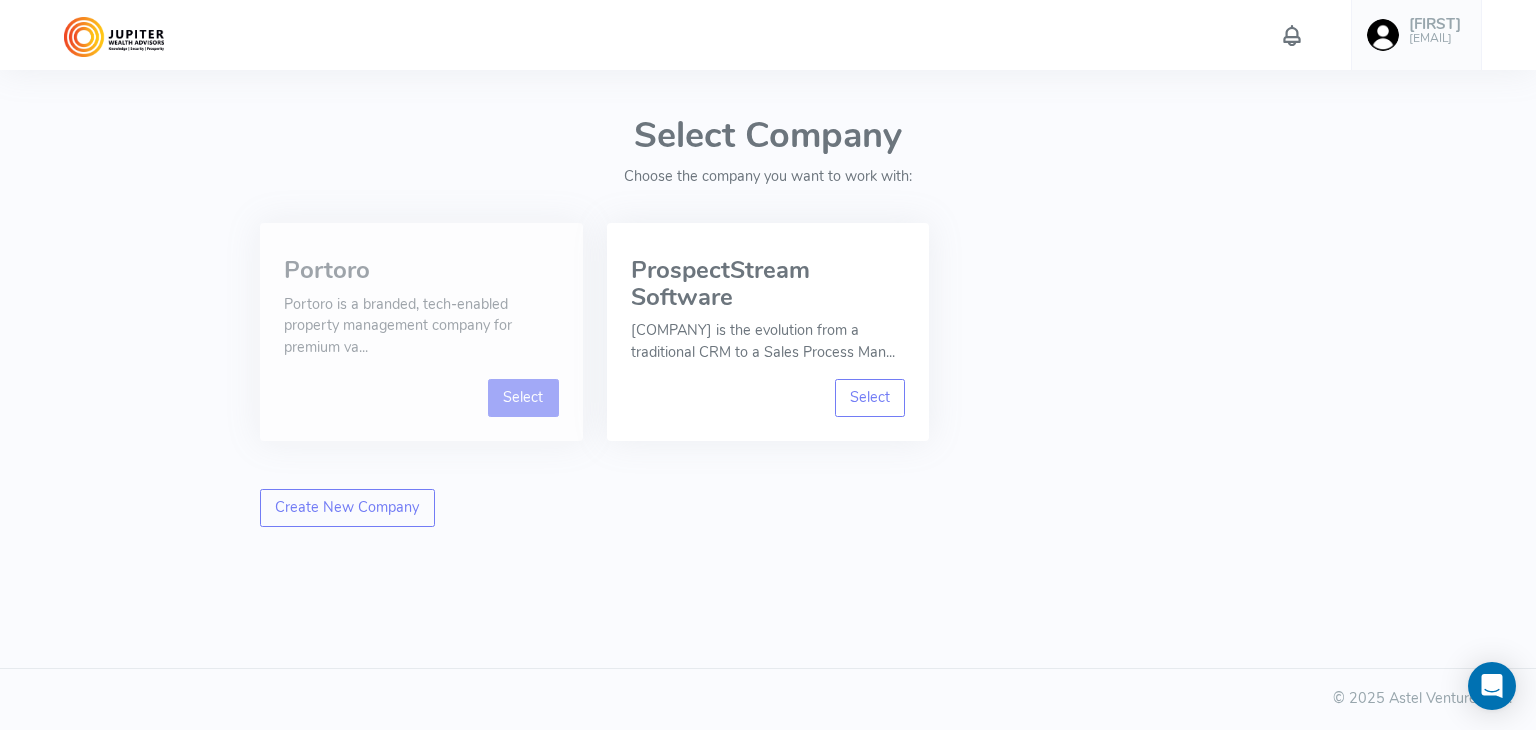click on "Select" at bounding box center (523, 398) 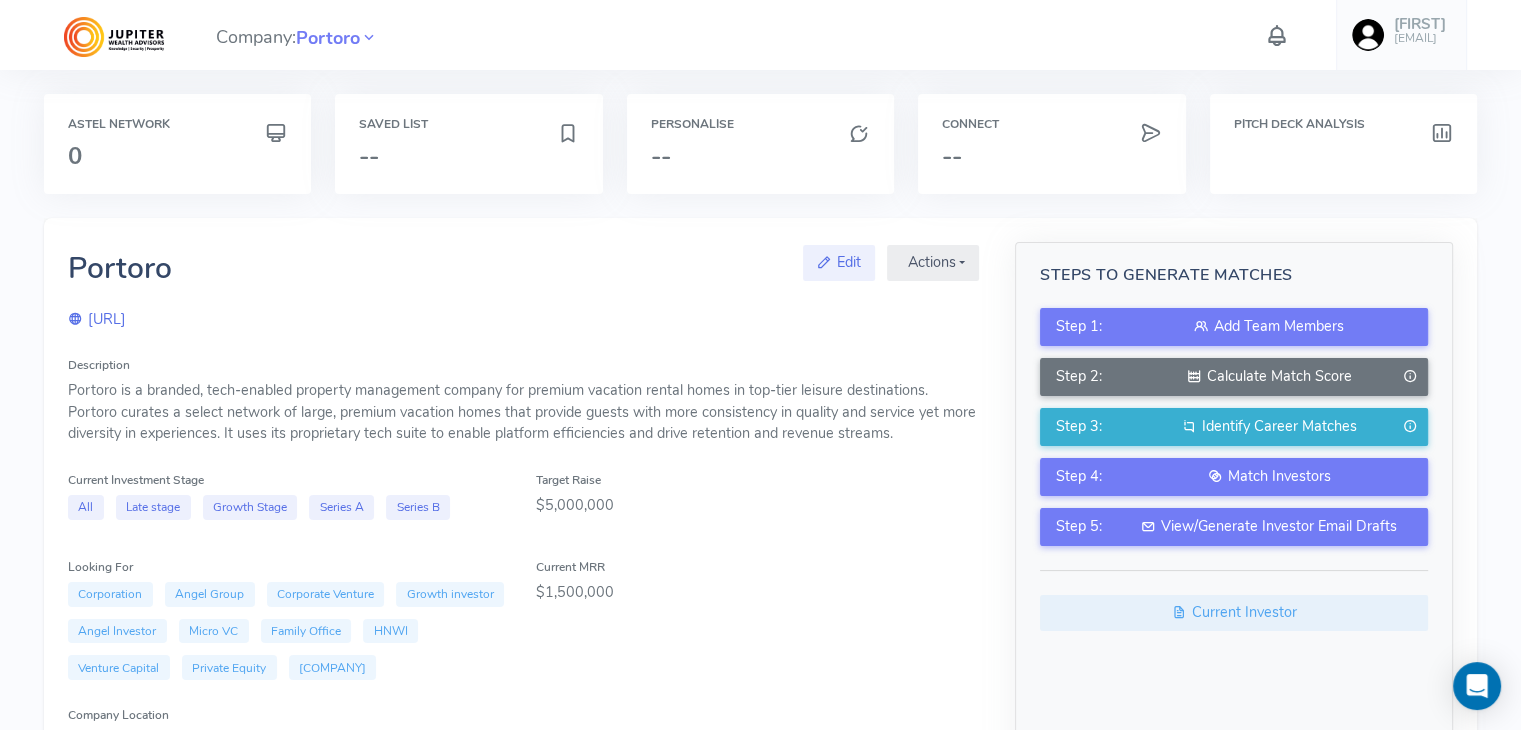 drag, startPoint x: 1156, startPoint y: 483, endPoint x: 631, endPoint y: 344, distance: 543.0893 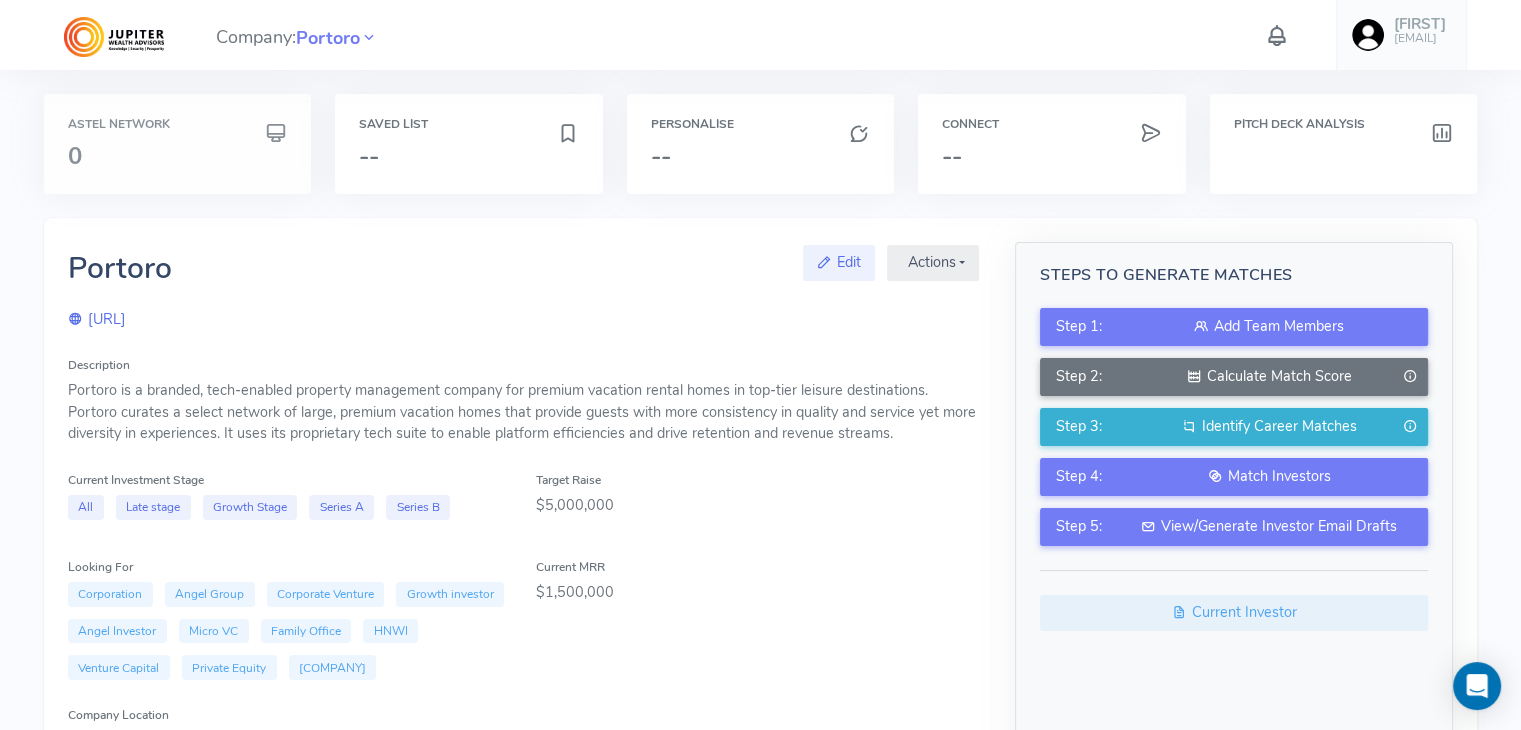 click on "Astel Network" at bounding box center [177, 124] 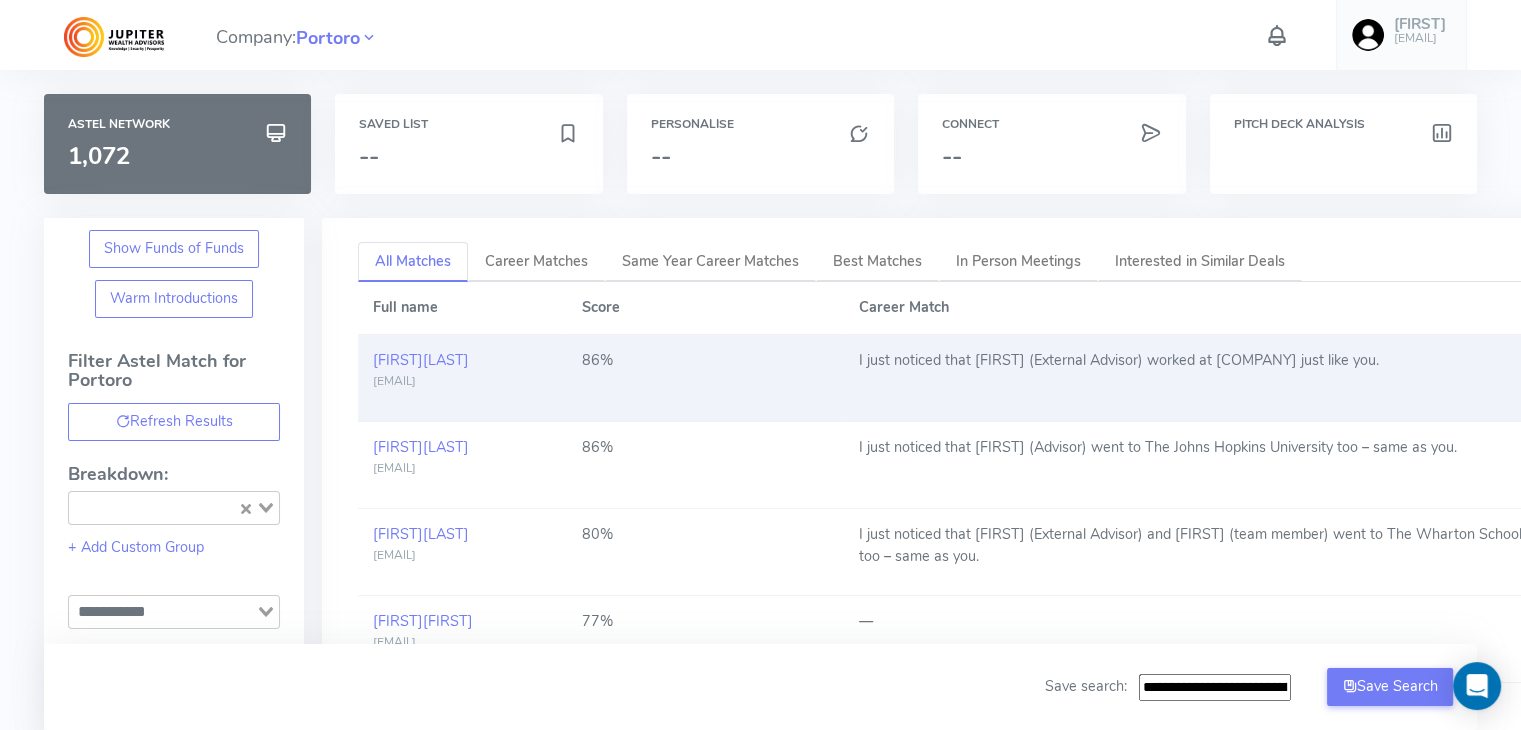 click on "86%" at bounding box center (705, 378) 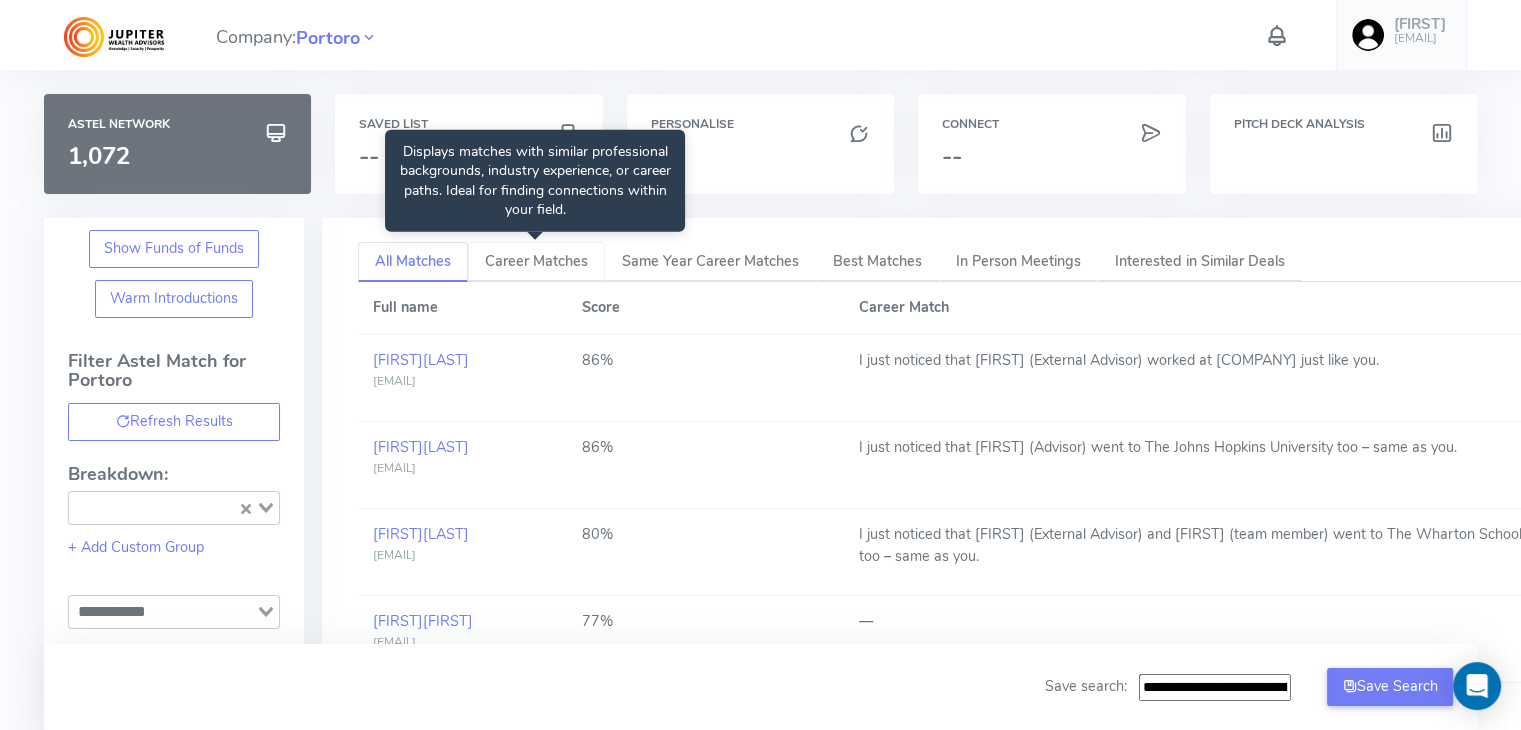 click on "Career Matches" at bounding box center (536, 261) 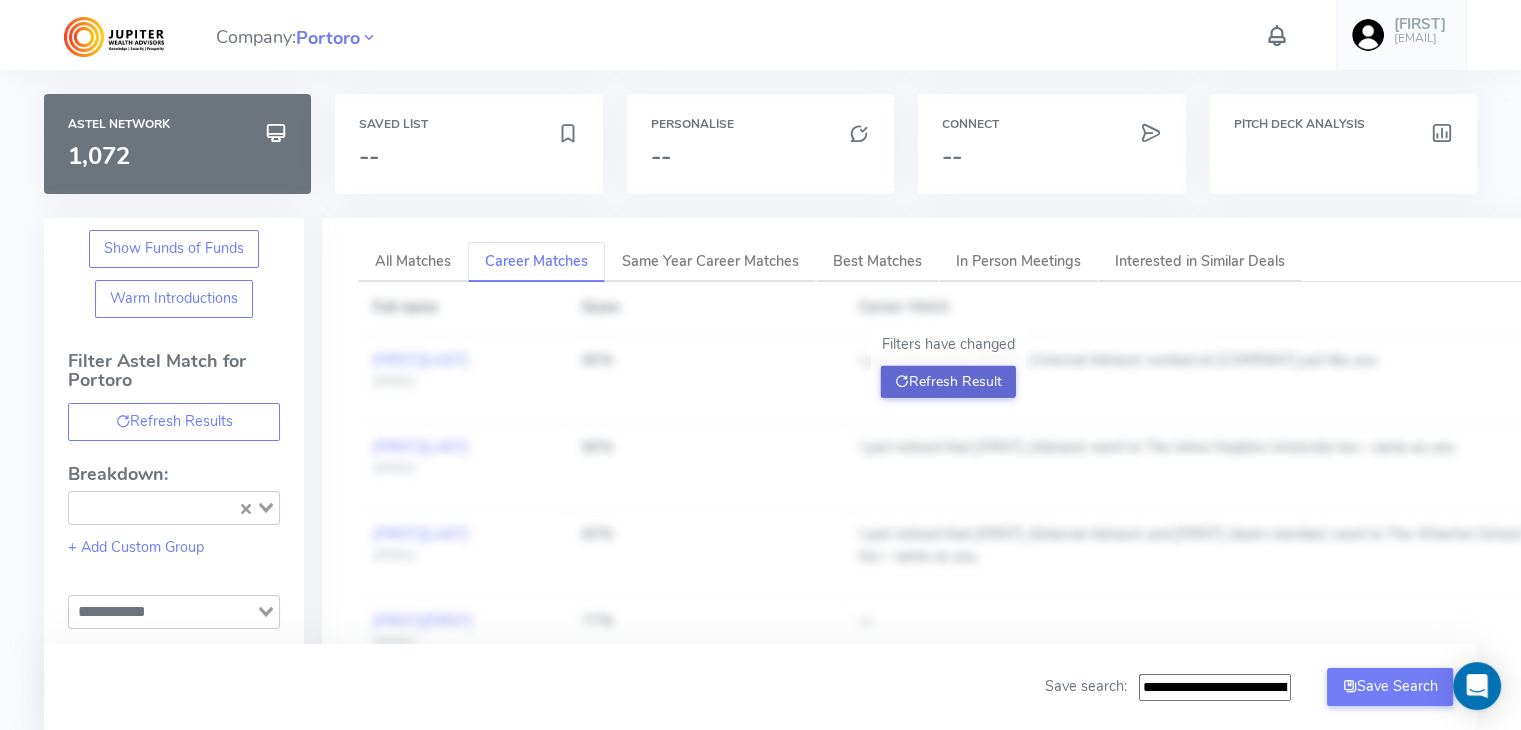 click on "Refresh Result" 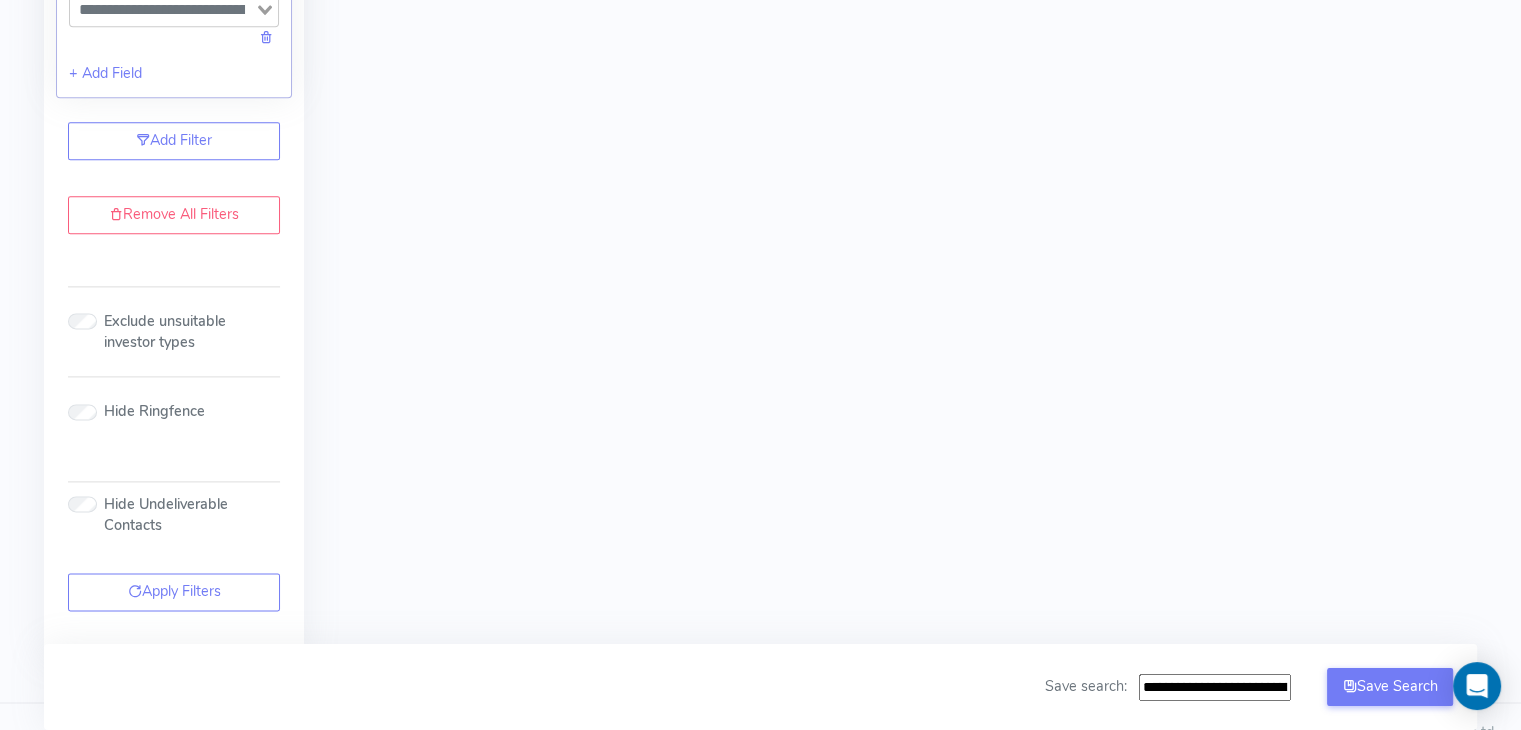 scroll, scrollTop: 2708, scrollLeft: 0, axis: vertical 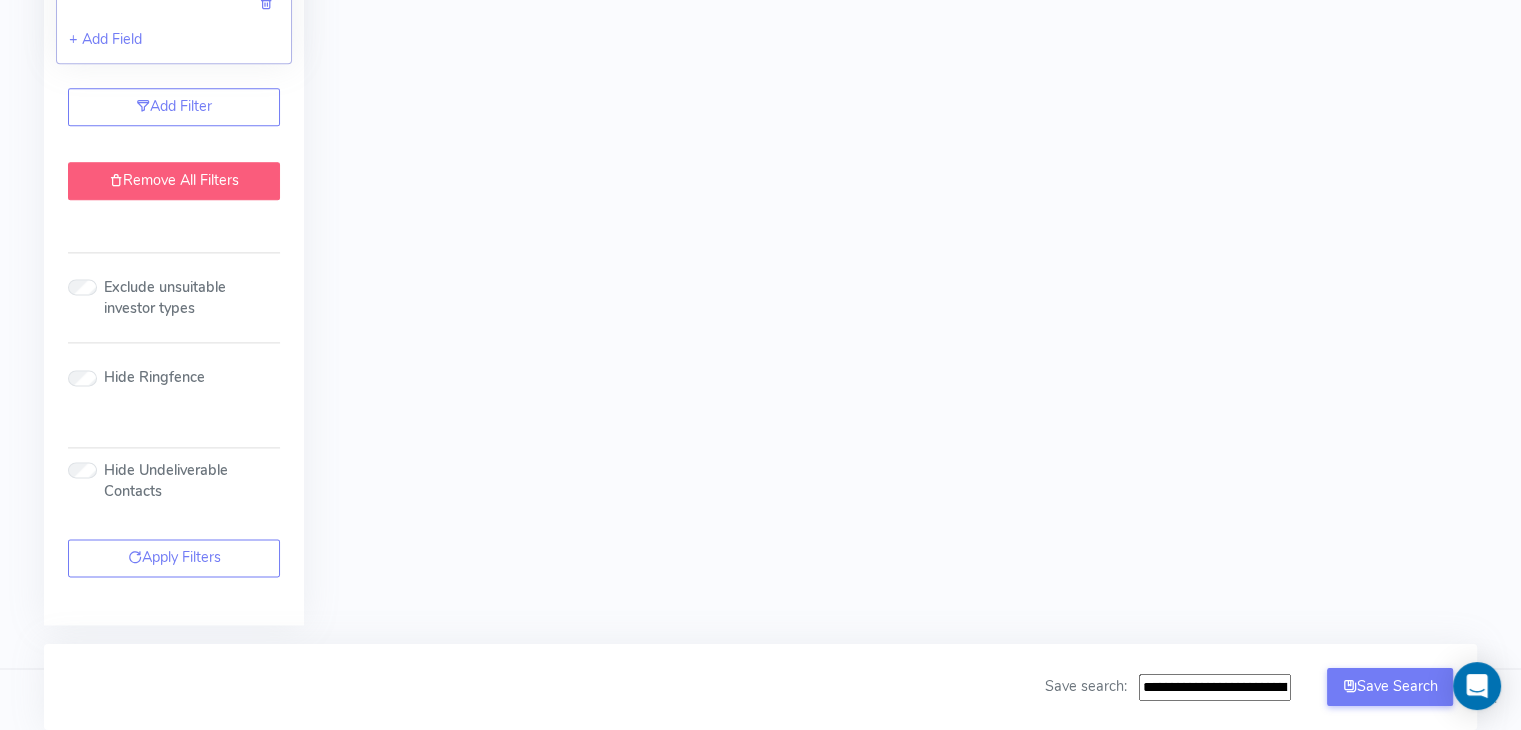 click on "Remove All Filters" at bounding box center (174, 181) 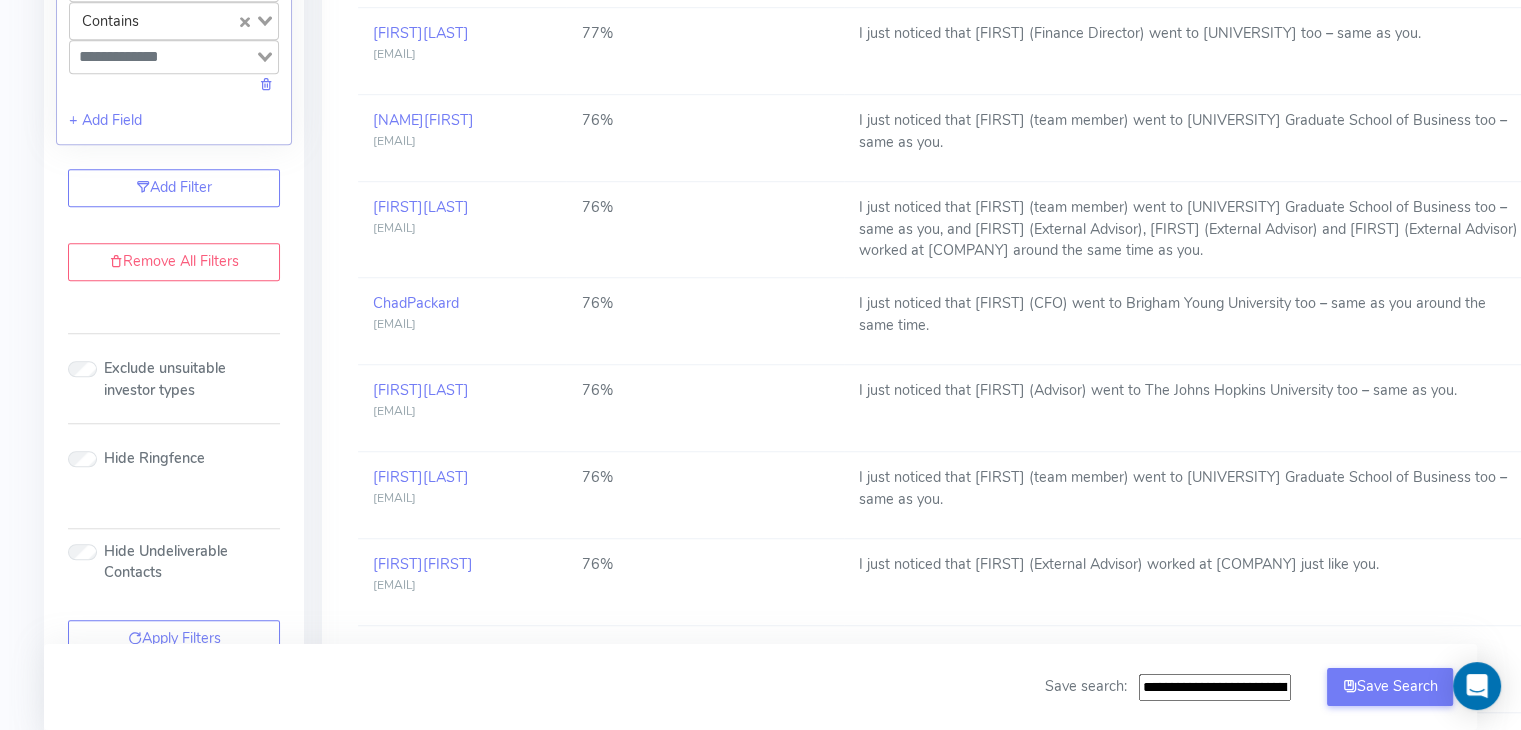 scroll, scrollTop: 1811, scrollLeft: 0, axis: vertical 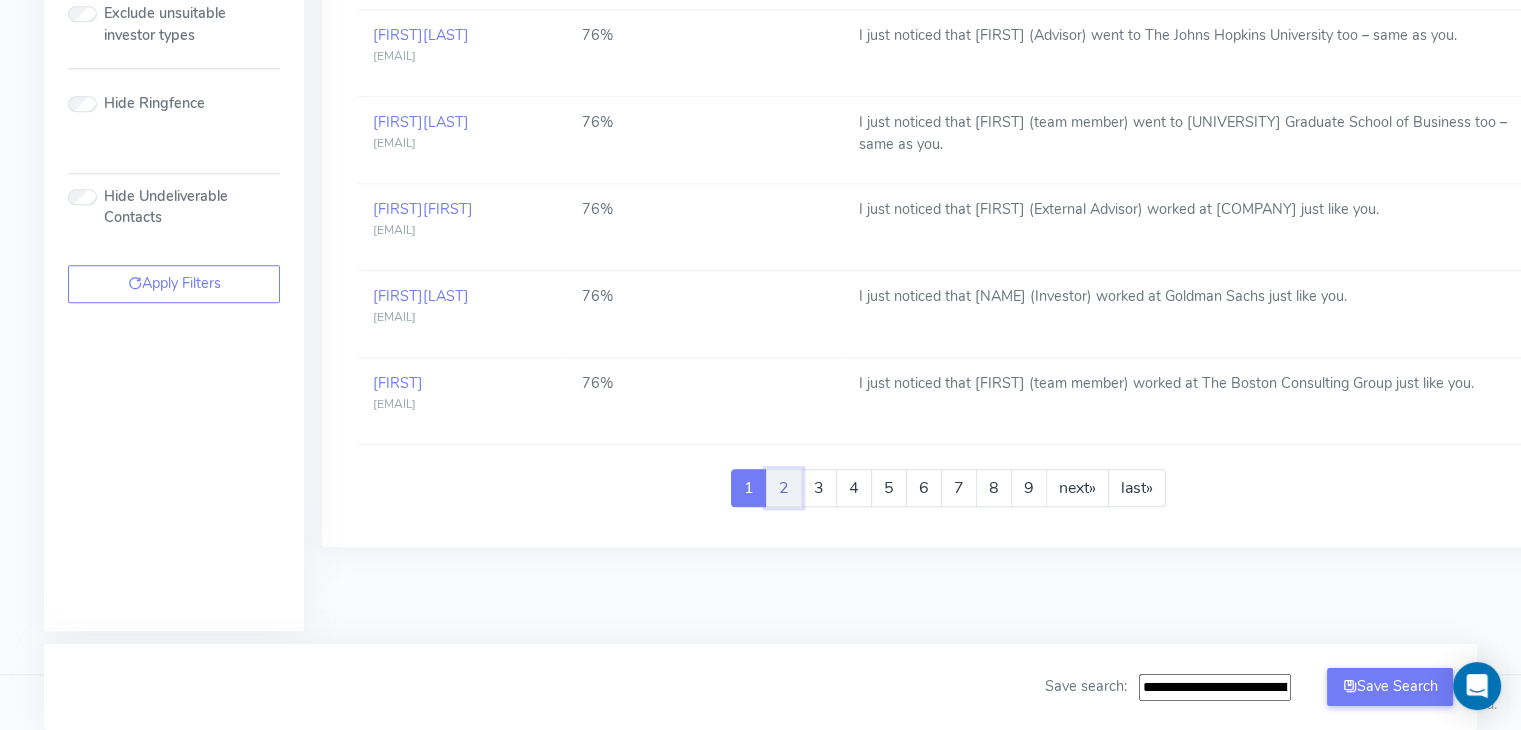 click on "2" at bounding box center [784, 488] 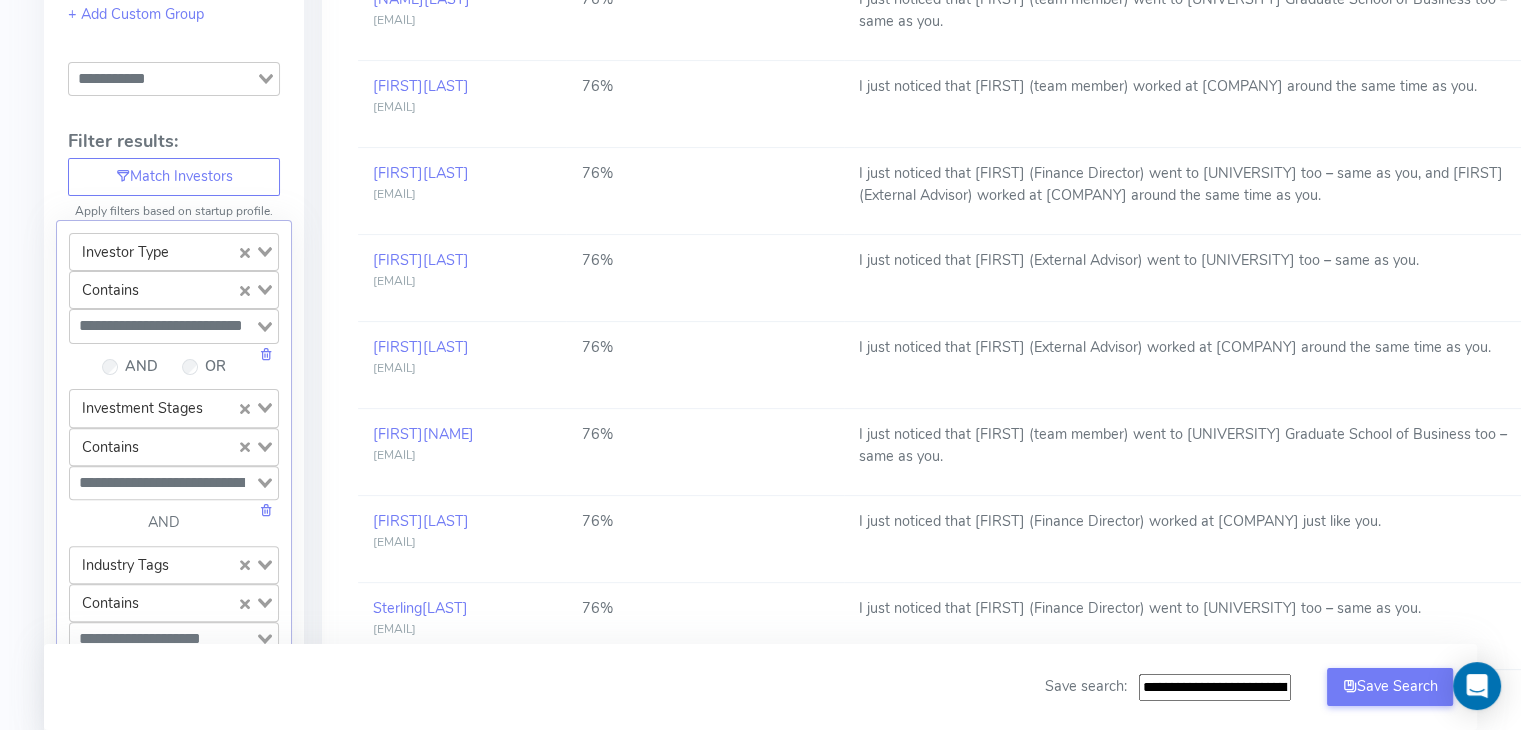 scroll, scrollTop: 0, scrollLeft: 0, axis: both 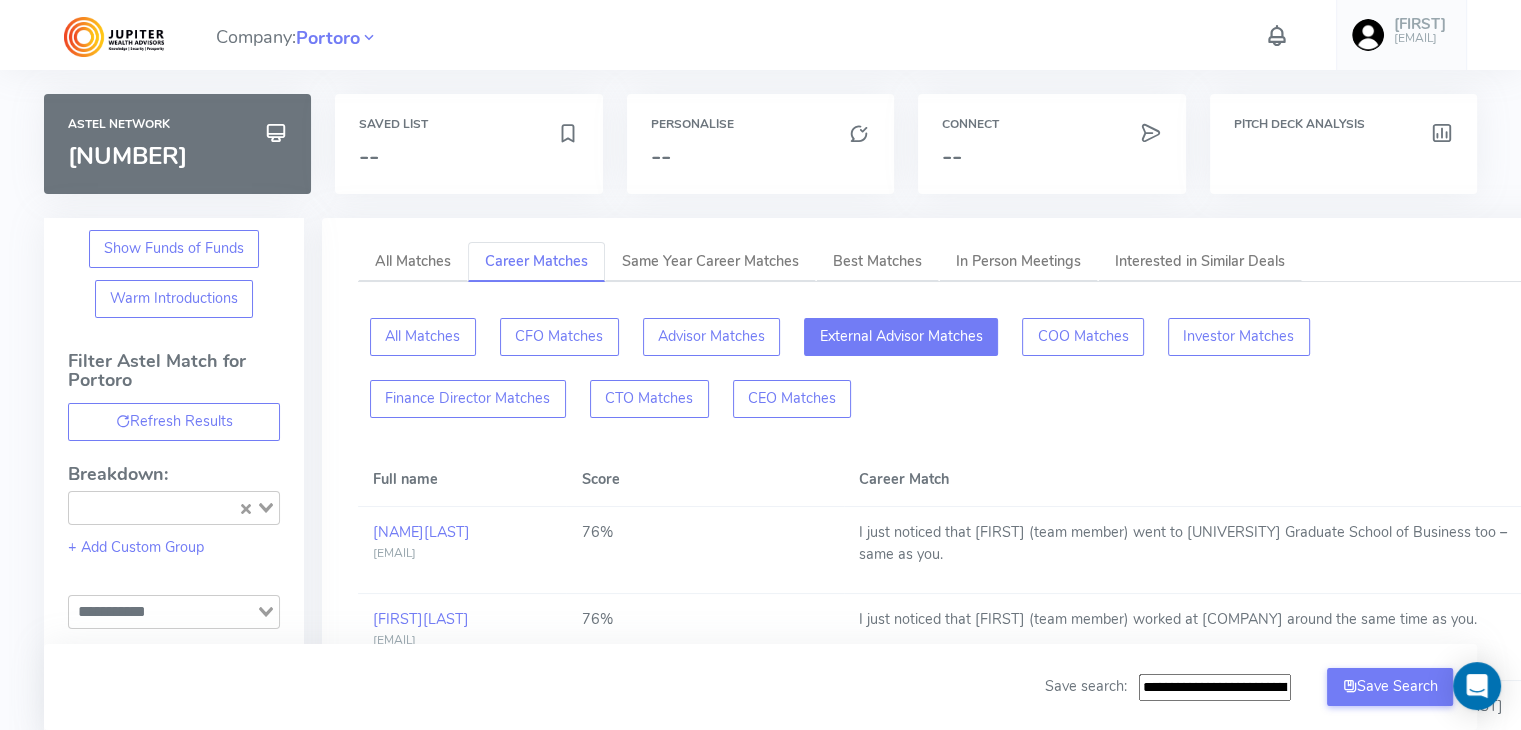 click on "External Advisor Matches" 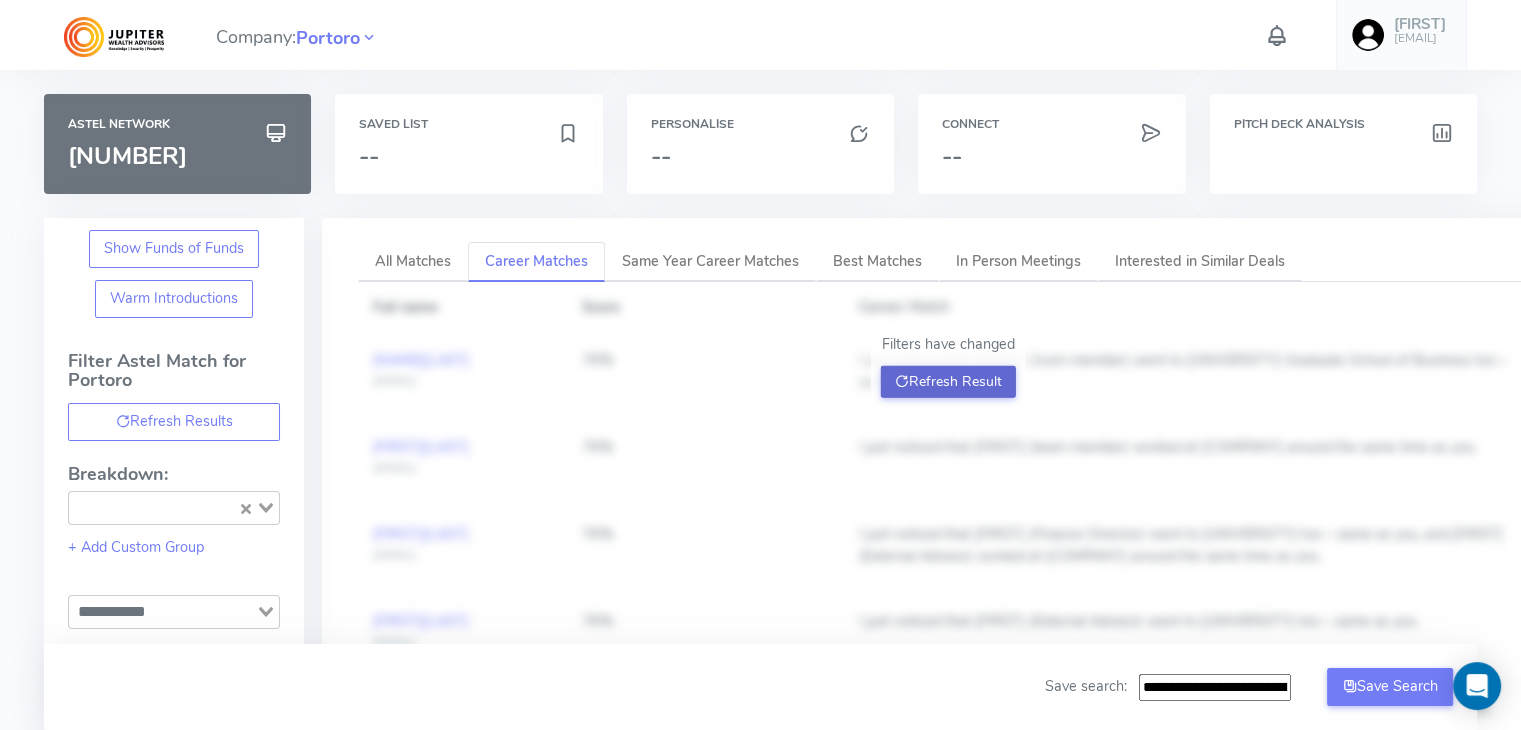 click on "Refresh Result" 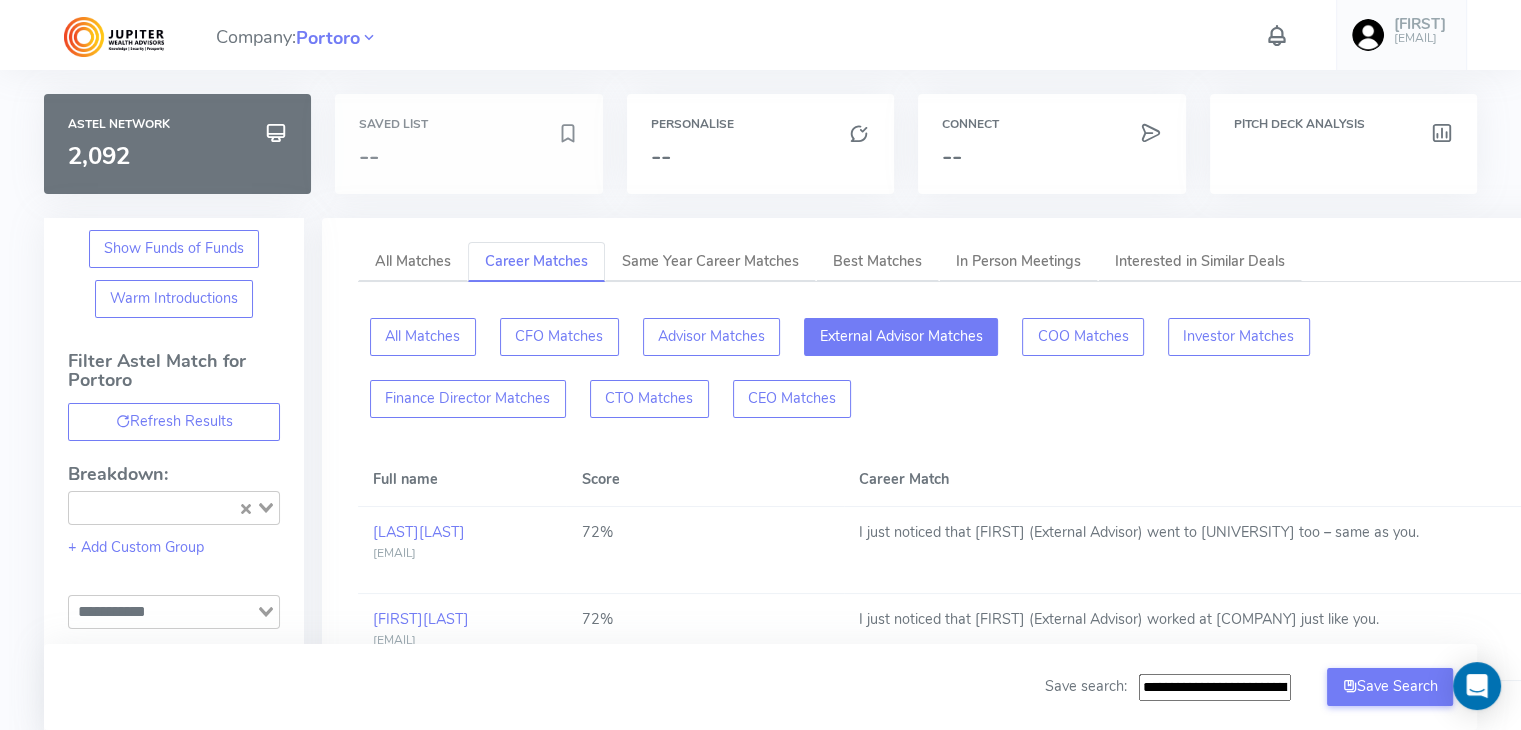 click on "Saved List --" at bounding box center [468, 144] 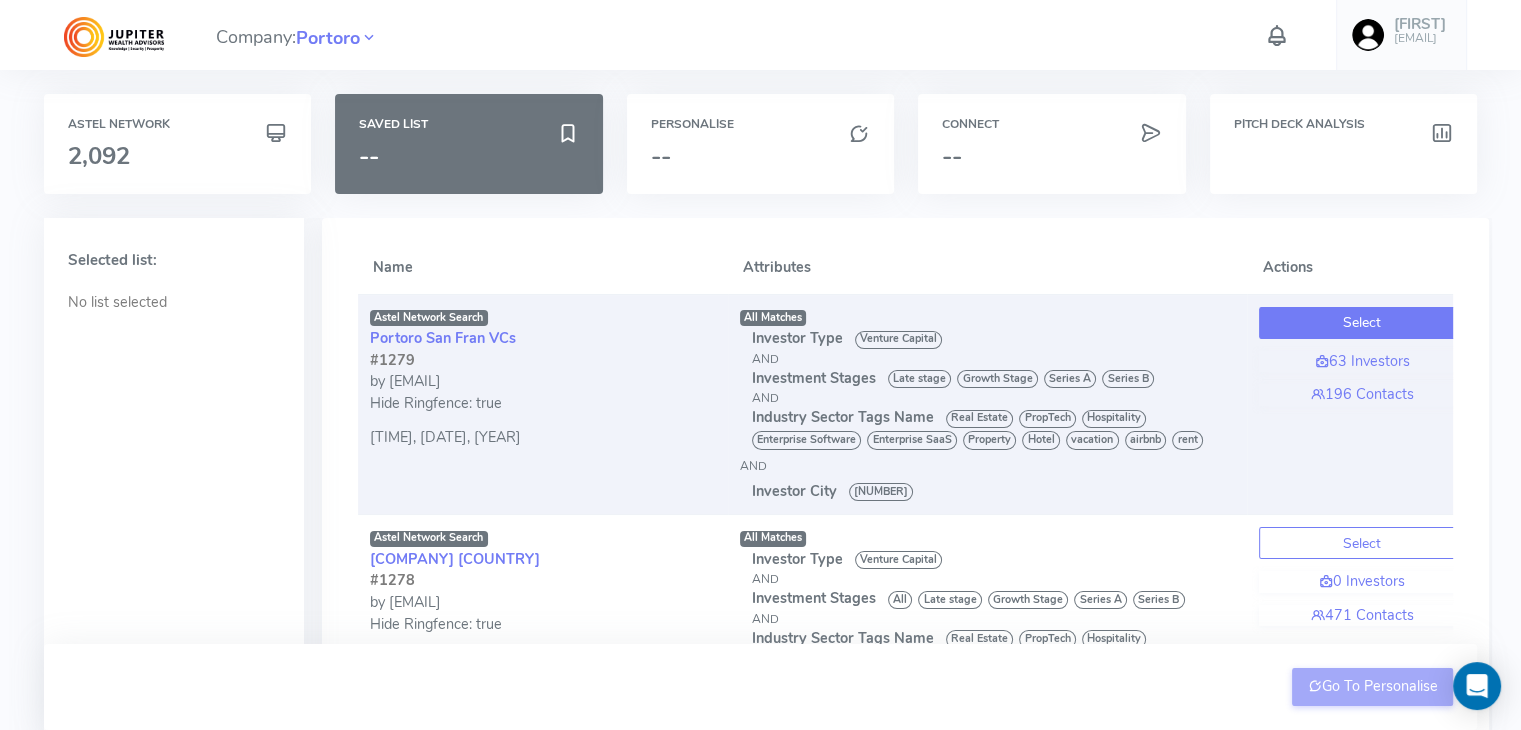 click on "Select" at bounding box center (1362, 323) 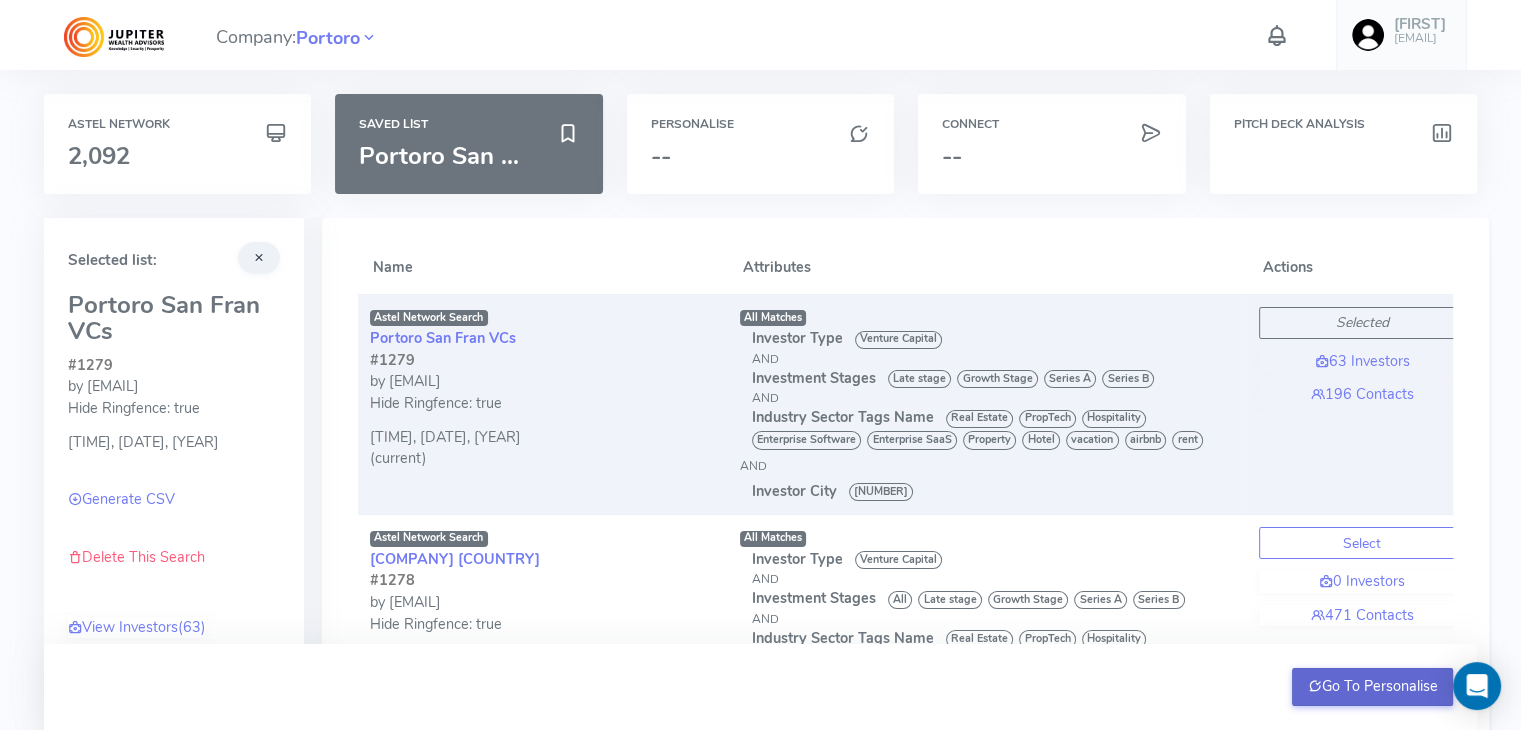 click on "Go To Personalise" at bounding box center (1372, 687) 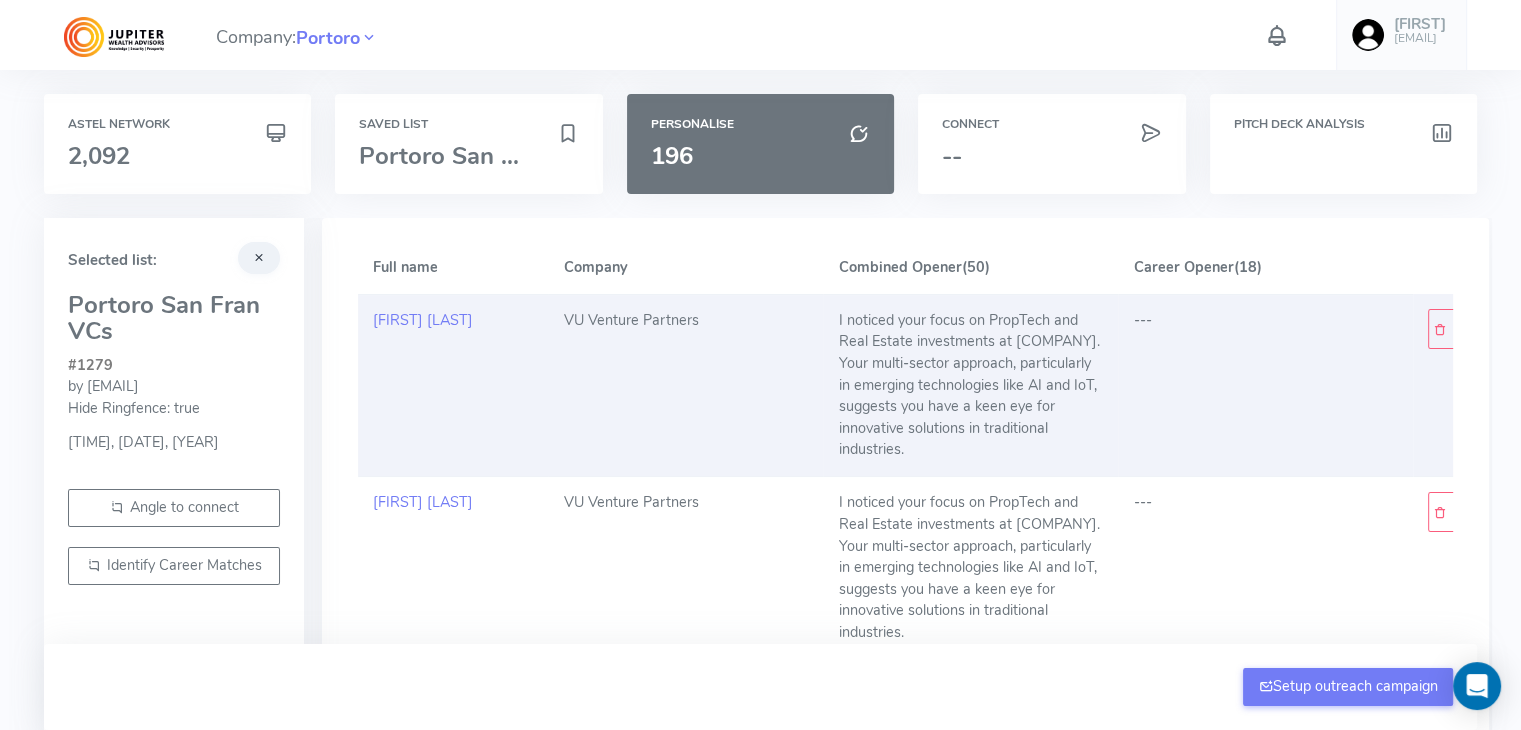 scroll, scrollTop: 0, scrollLeft: 85, axis: horizontal 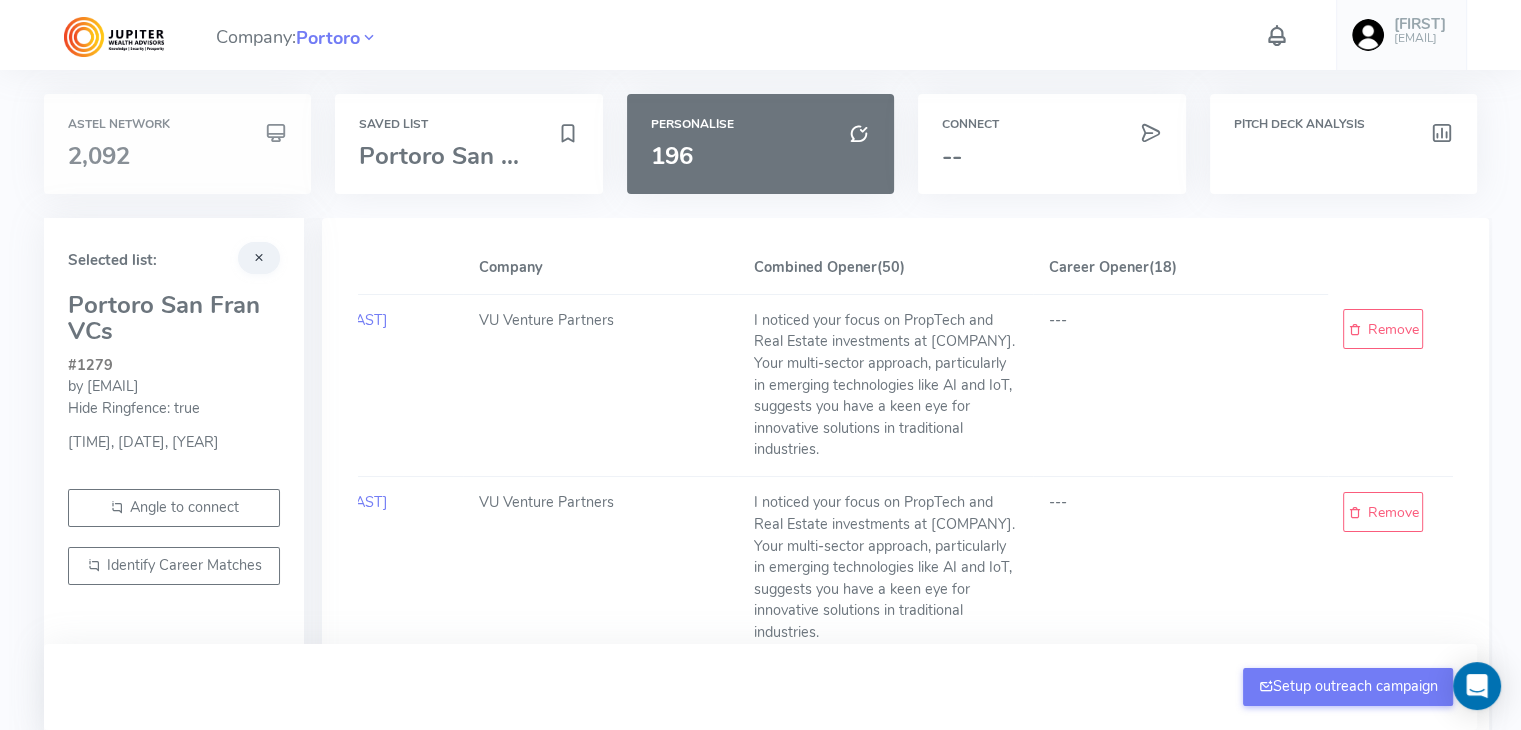 click on "2,092" at bounding box center [177, 156] 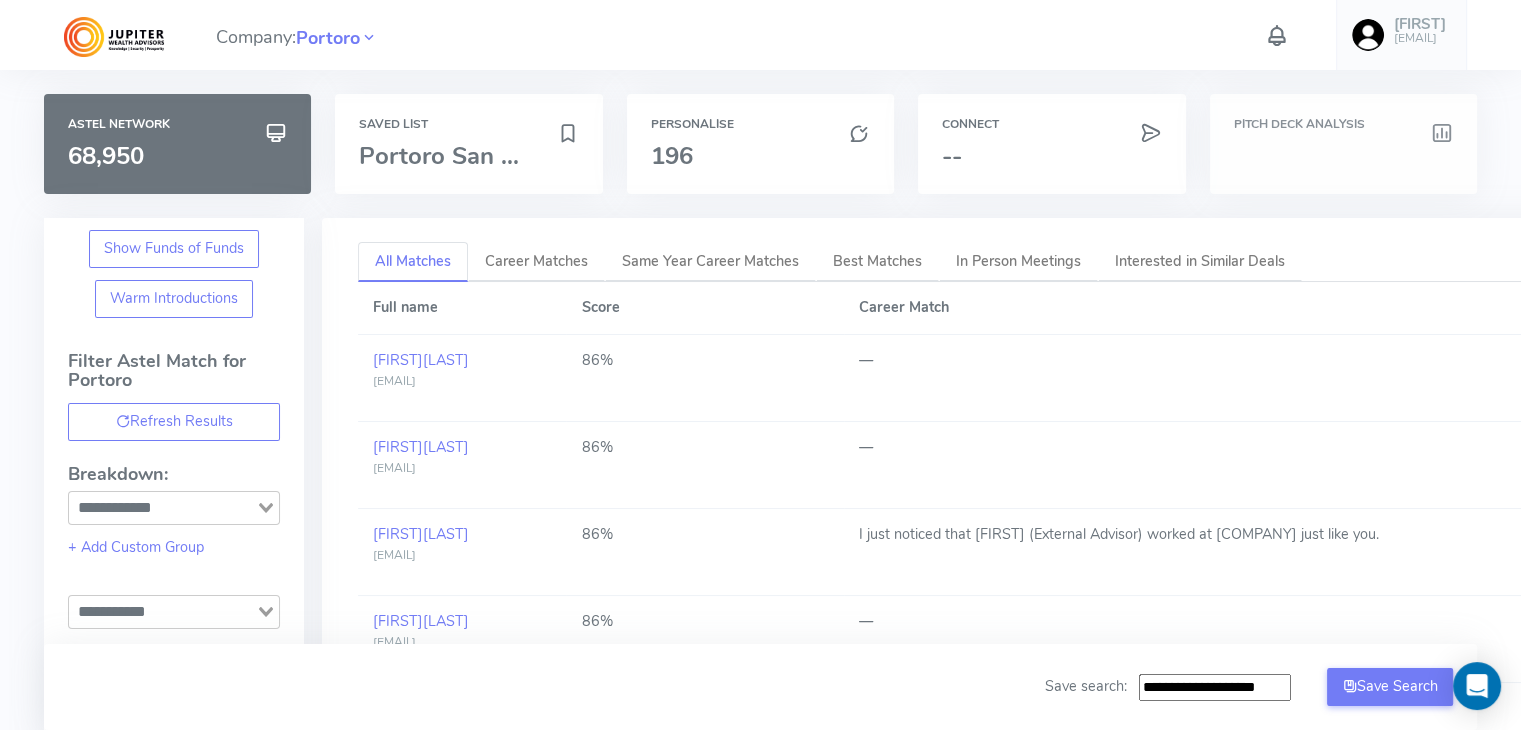 click on "Pitch Deck Analysis" at bounding box center [1343, 144] 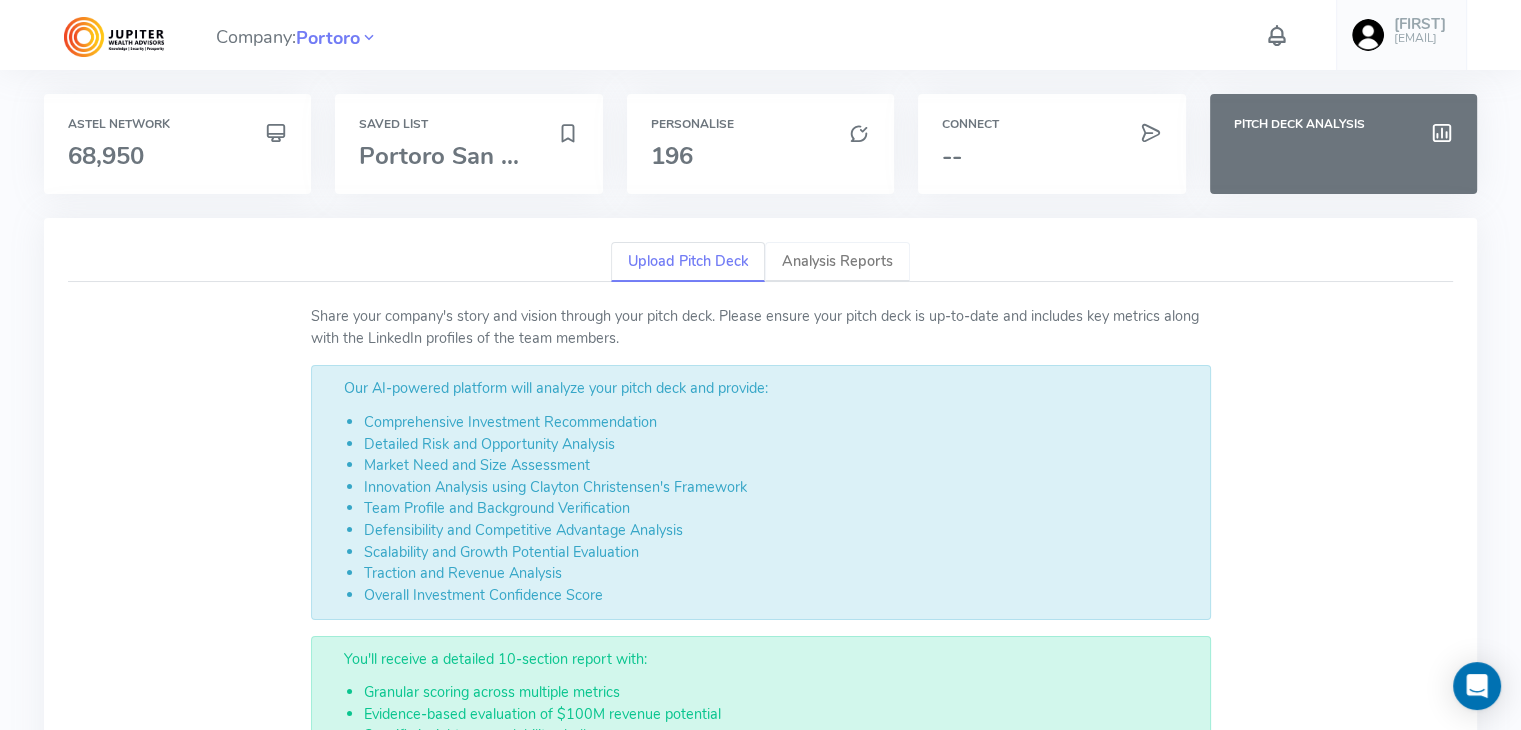 click on "Analysis Reports" at bounding box center [837, 262] 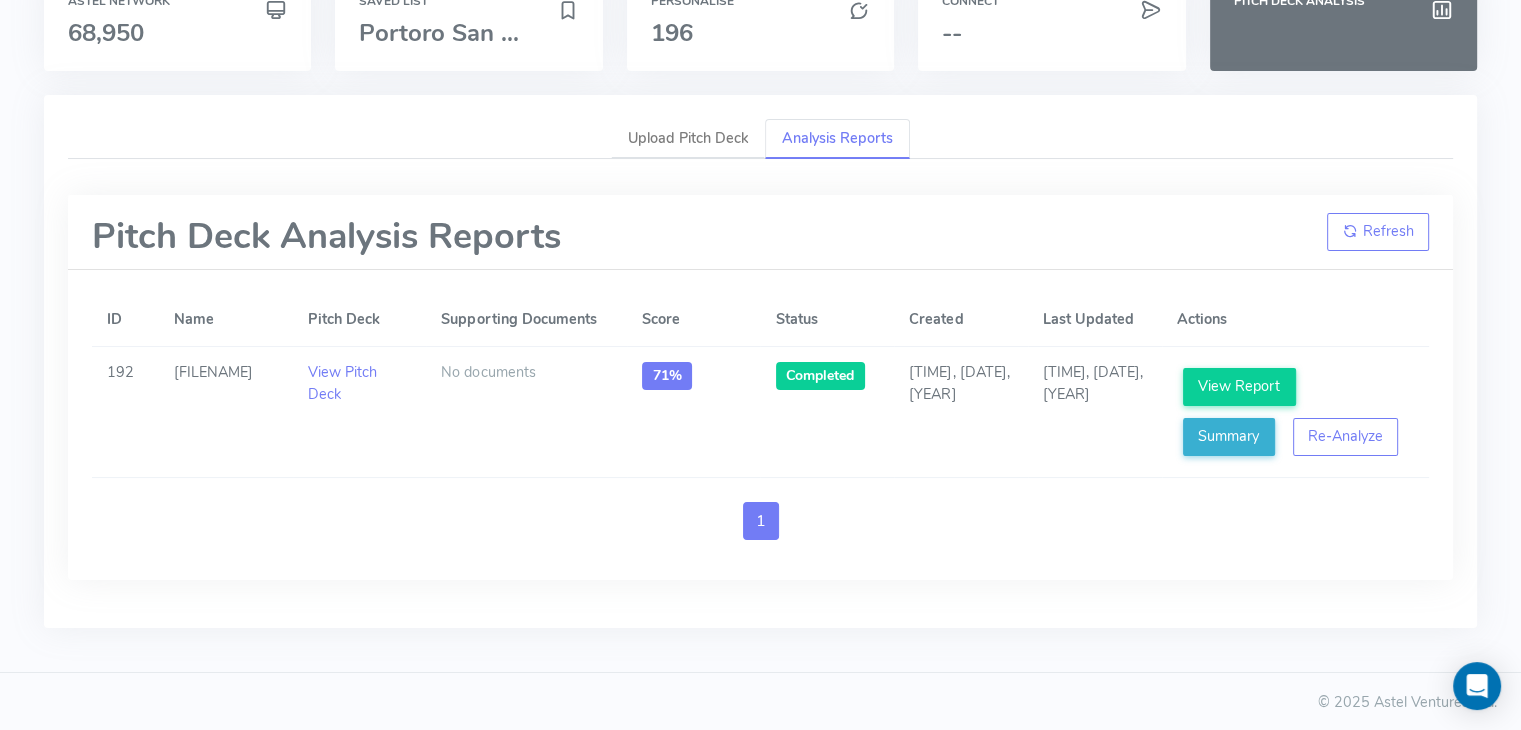 scroll, scrollTop: 0, scrollLeft: 0, axis: both 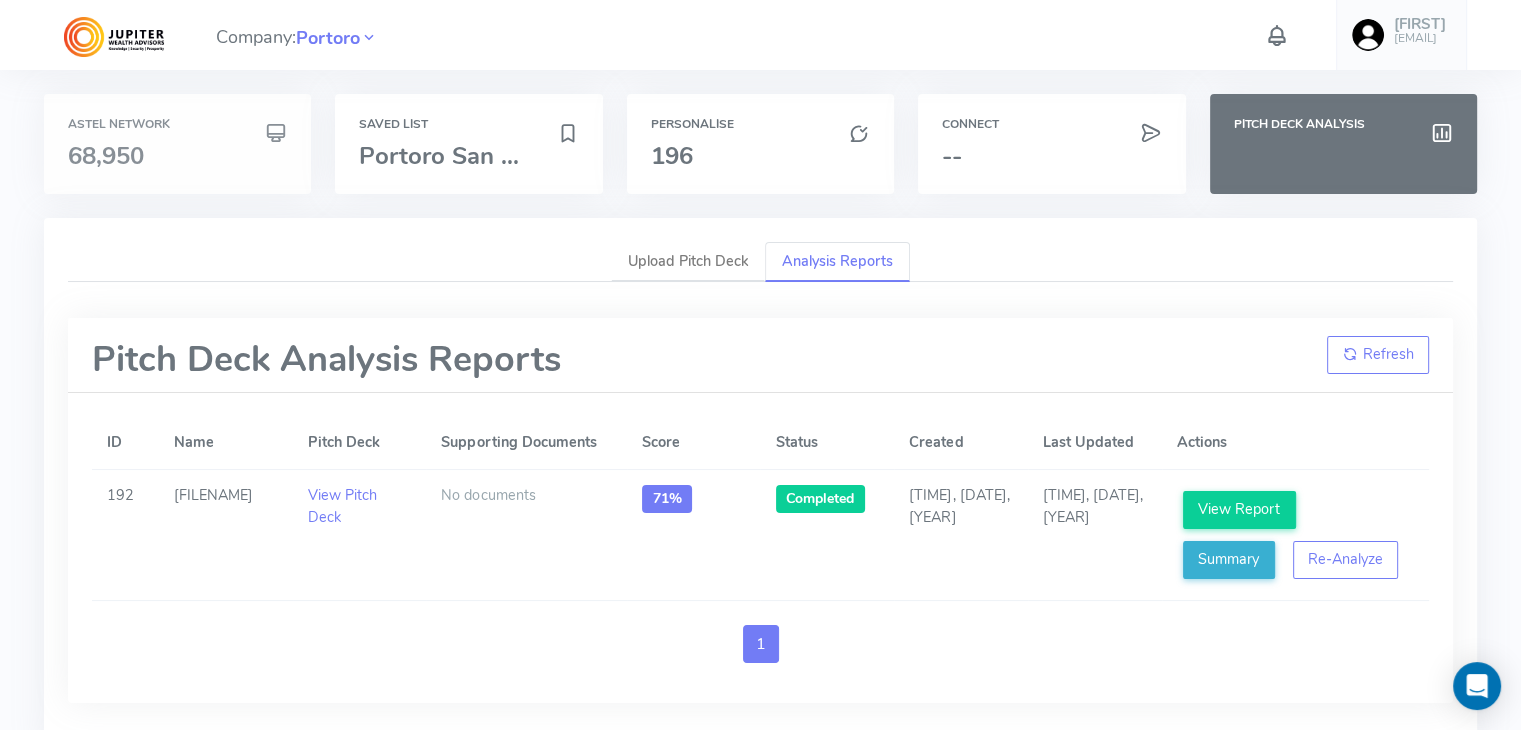 click on "68,950" at bounding box center [106, 156] 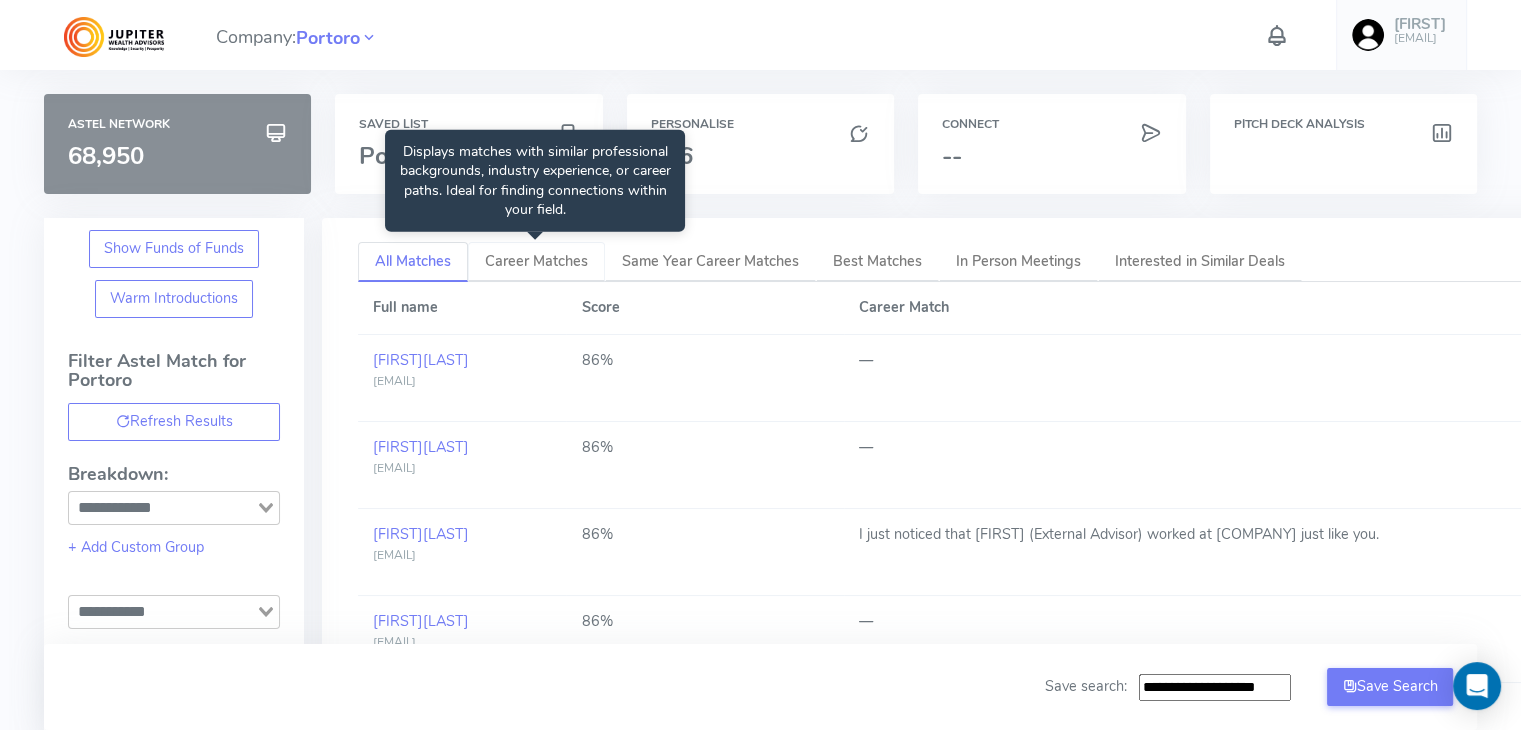 click on "Career Matches" at bounding box center [536, 261] 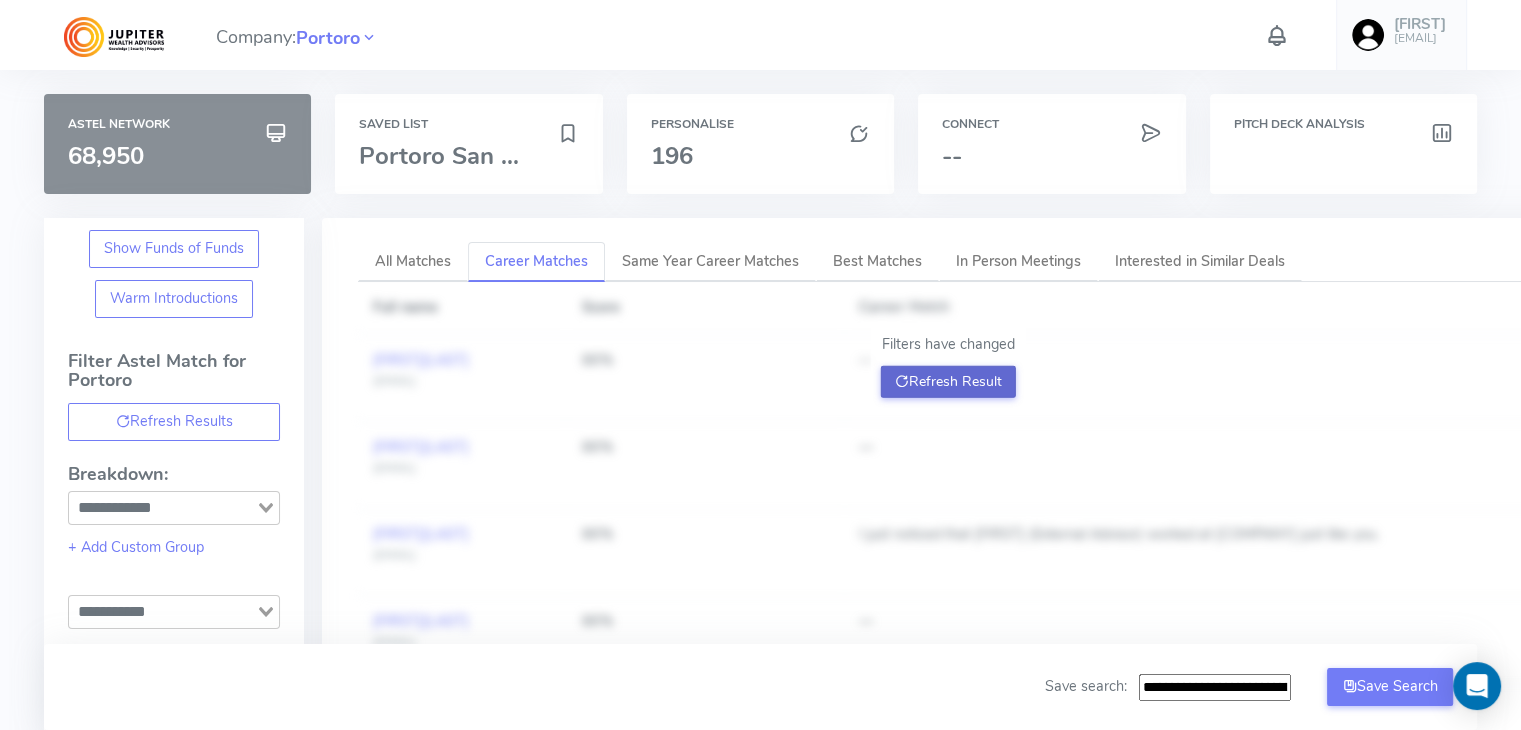 click on "Refresh Result" 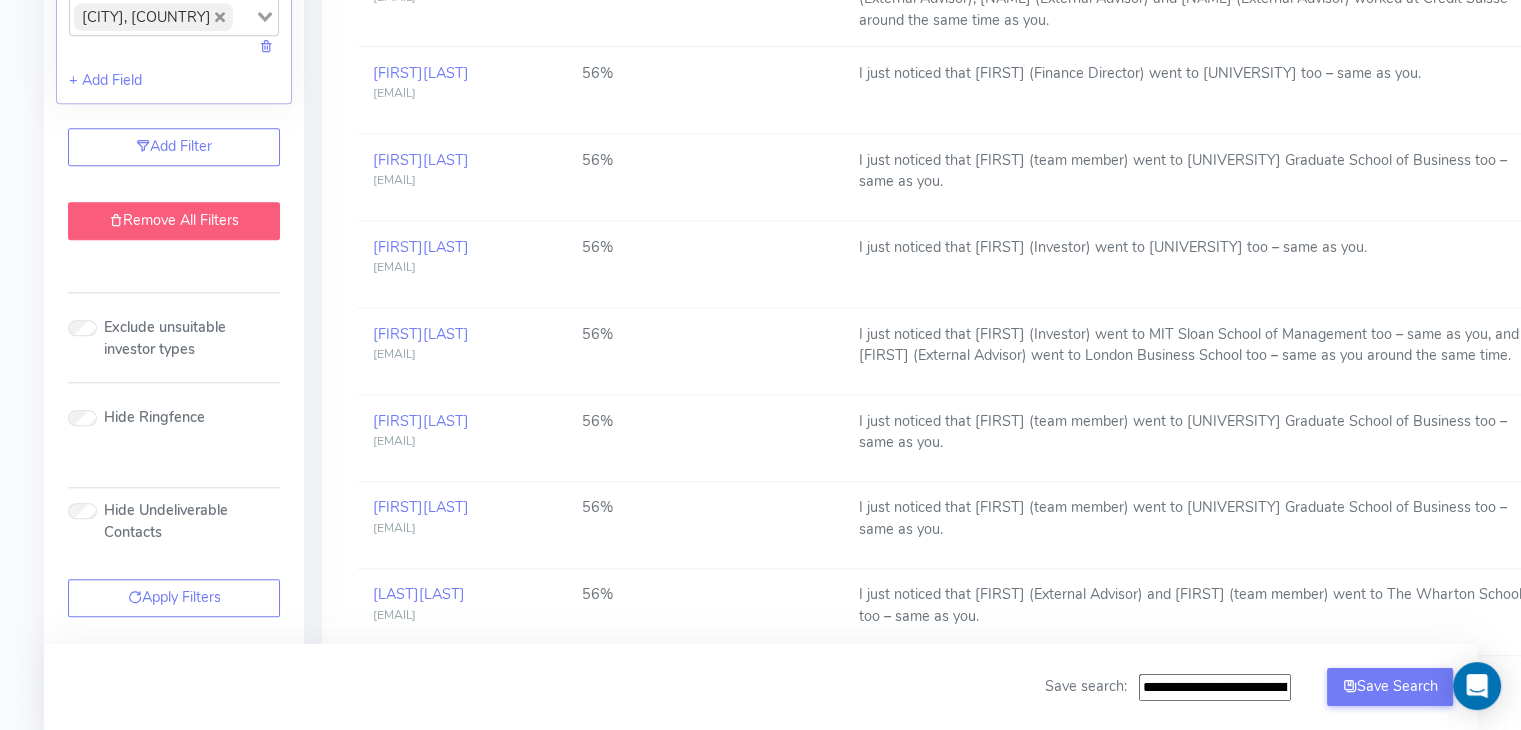 click on "Remove All Filters" at bounding box center [174, 221] 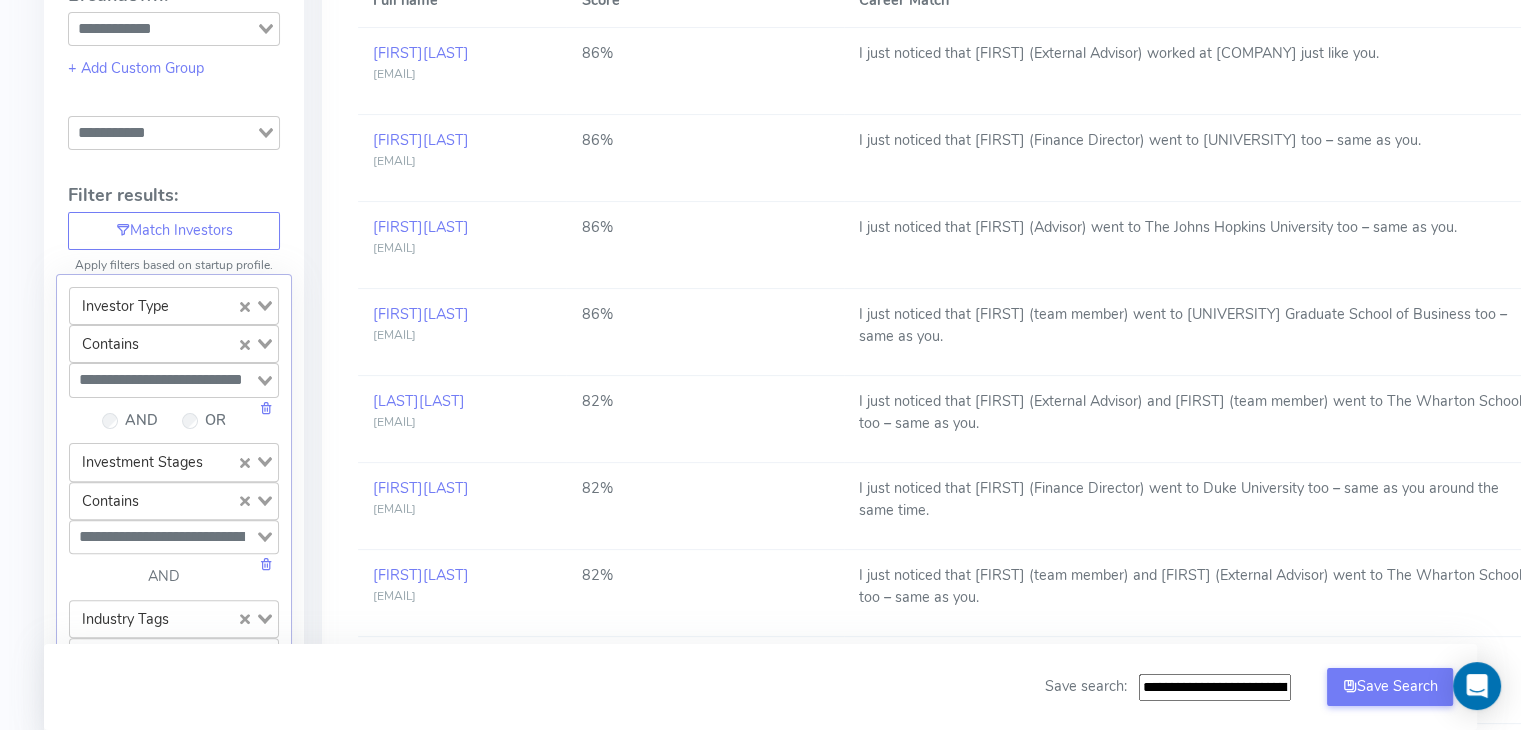 scroll, scrollTop: 0, scrollLeft: 0, axis: both 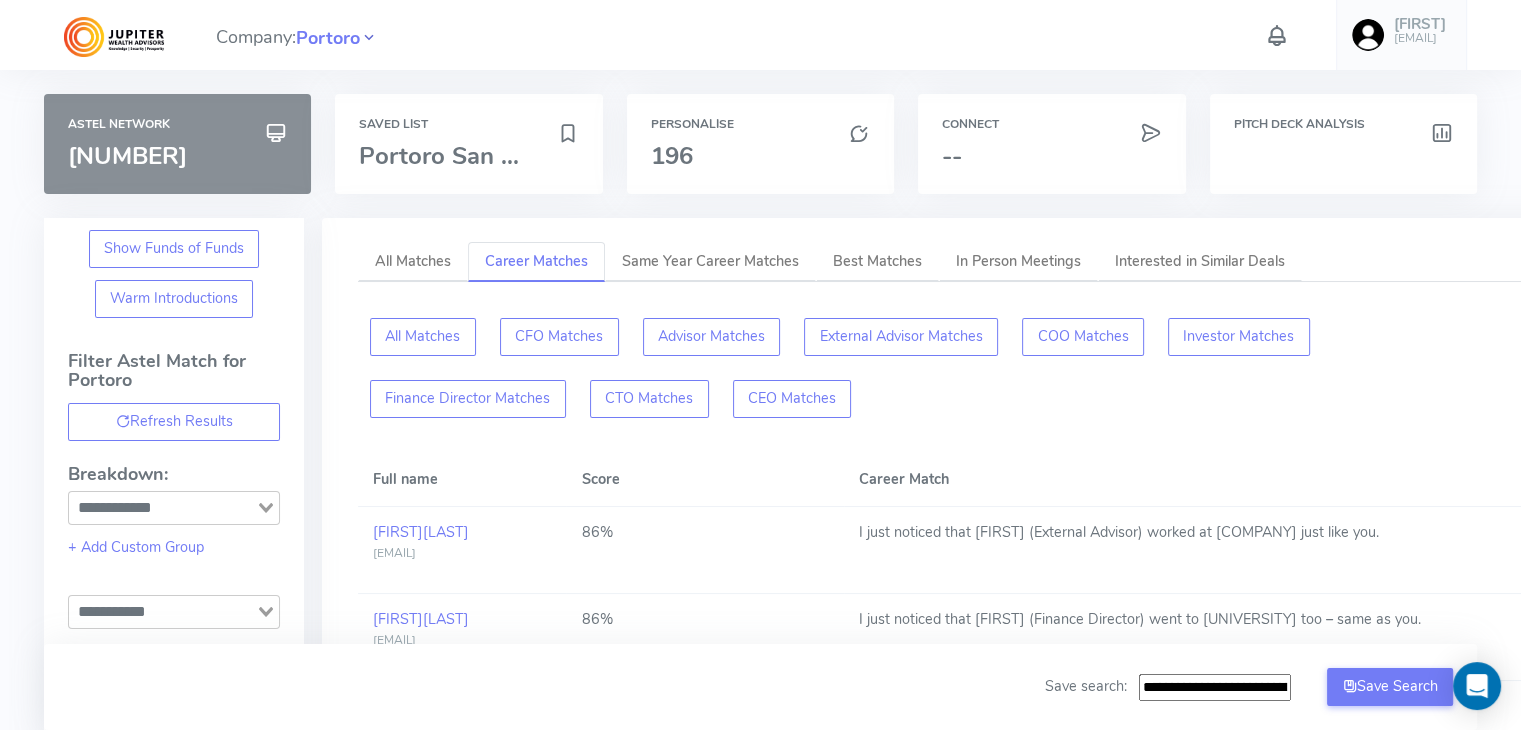 click at bounding box center (369, 38) 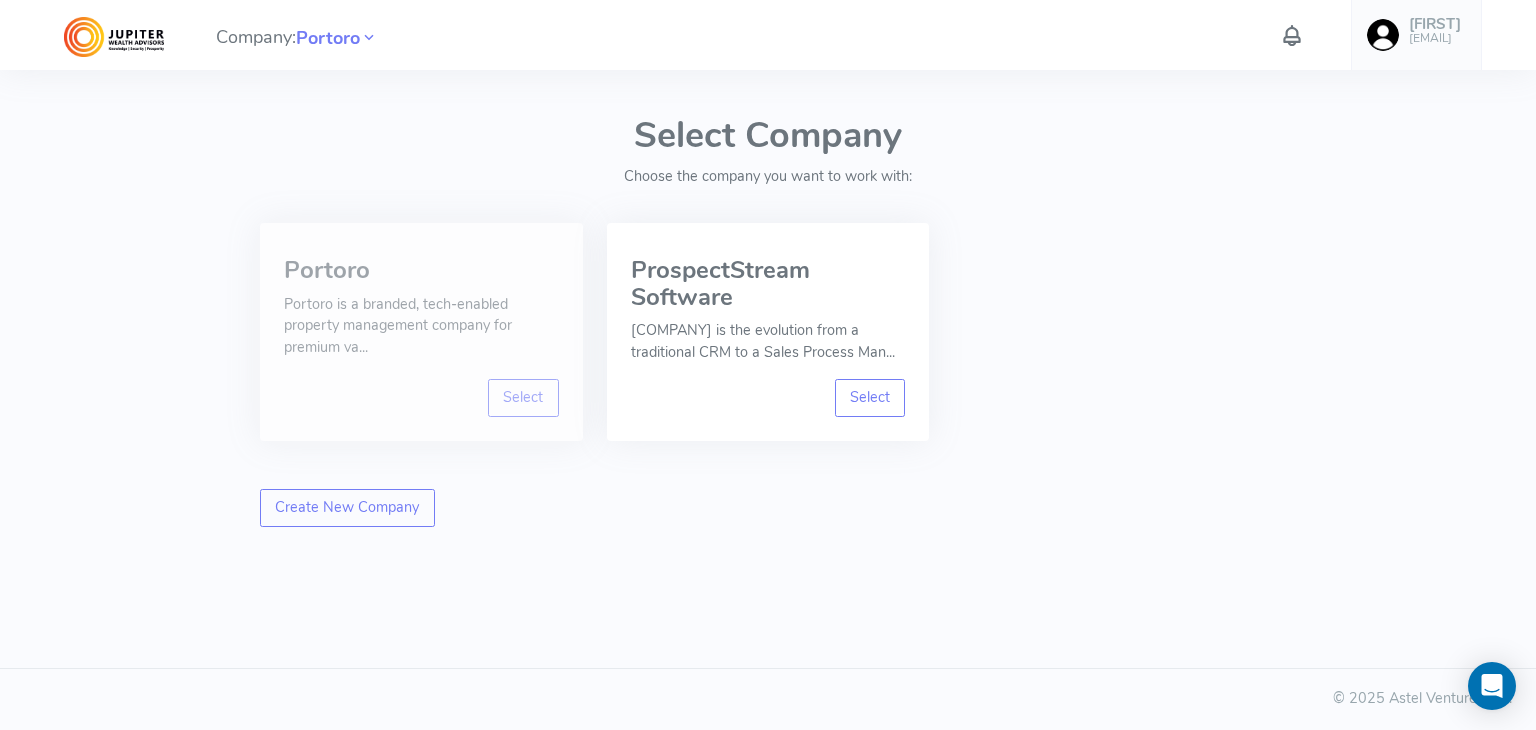 click on "Portoro is a branded, tech-enabled property management company for premium va..." at bounding box center (421, 326) 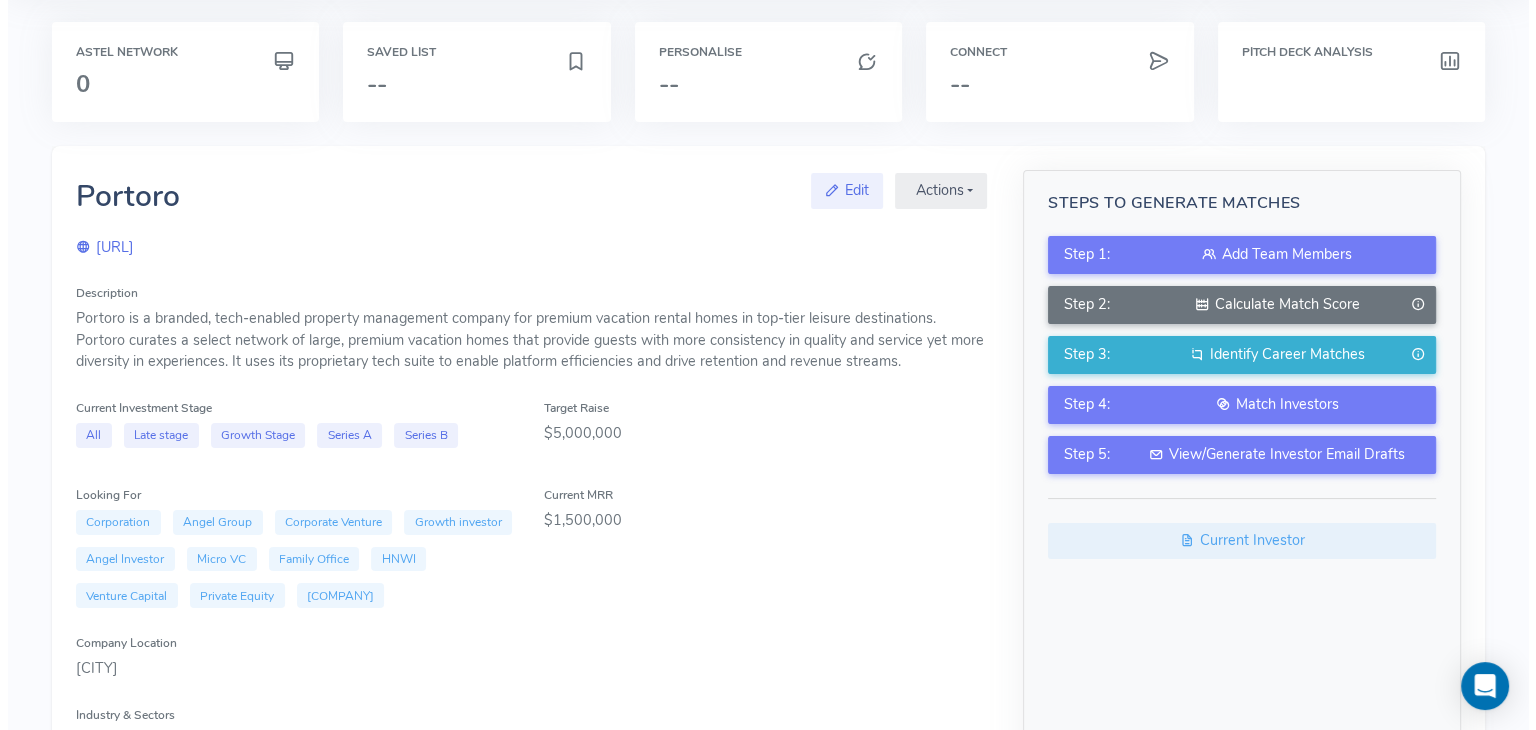 scroll, scrollTop: 0, scrollLeft: 0, axis: both 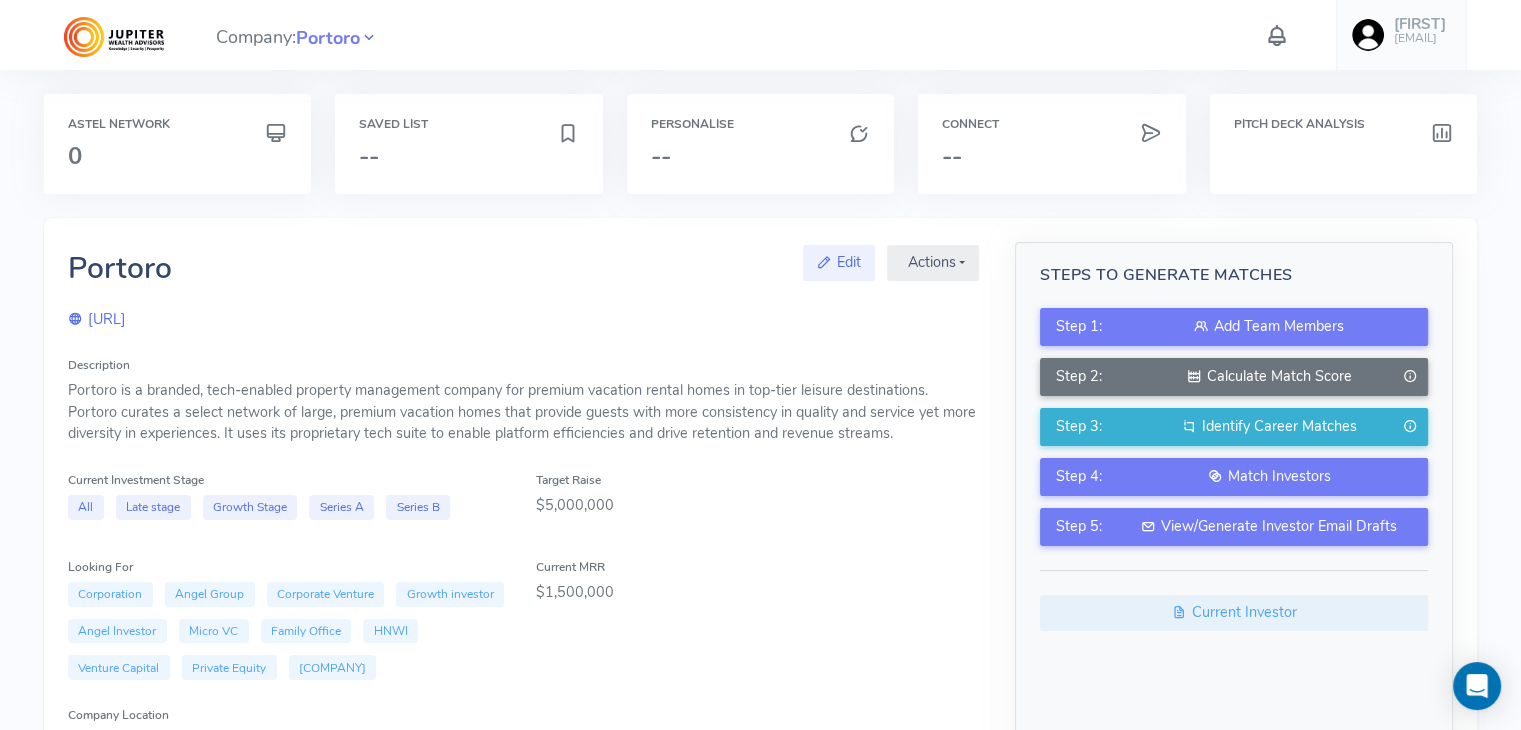click at bounding box center (369, 38) 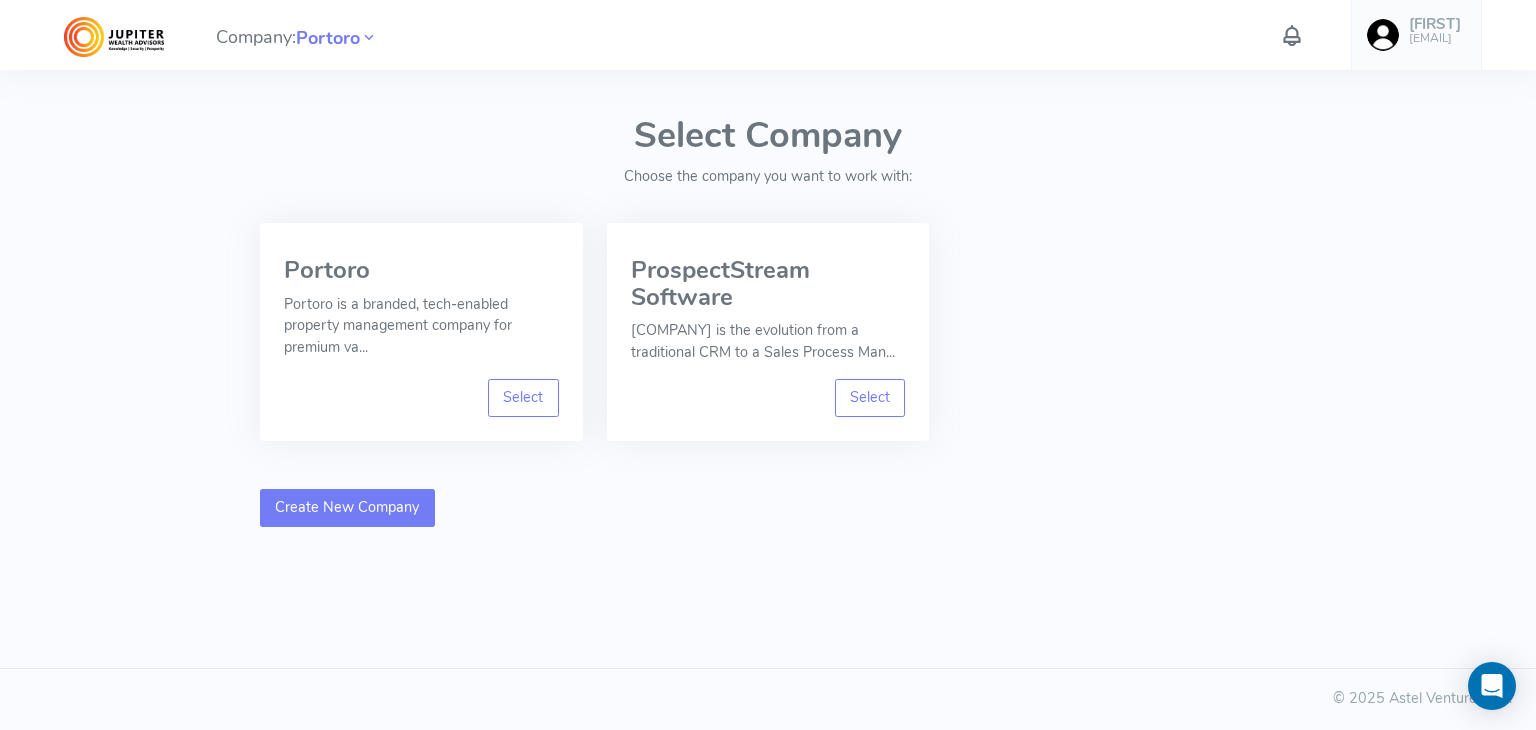 click on "Create New Company" at bounding box center [347, 508] 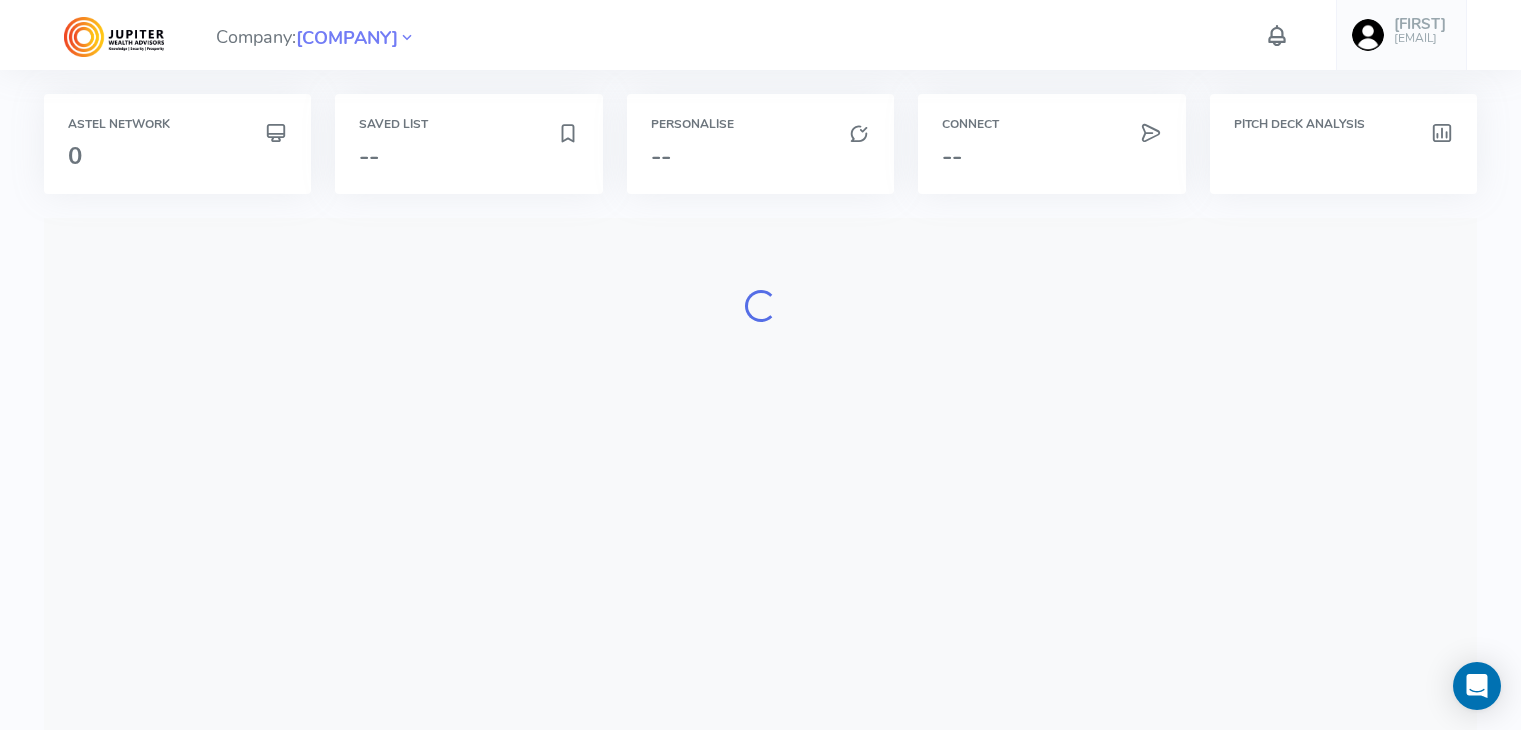 scroll, scrollTop: 0, scrollLeft: 0, axis: both 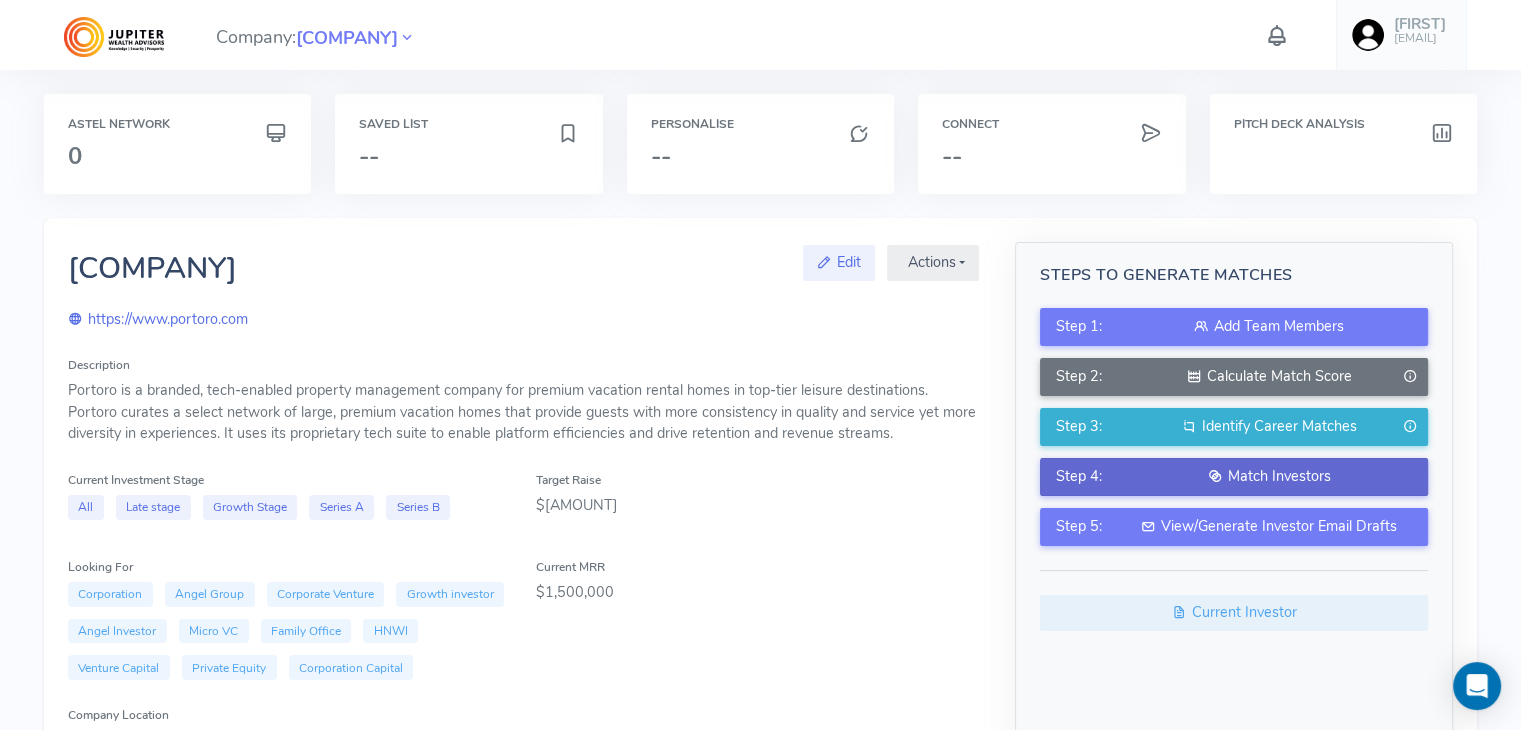 click at bounding box center [1215, 476] 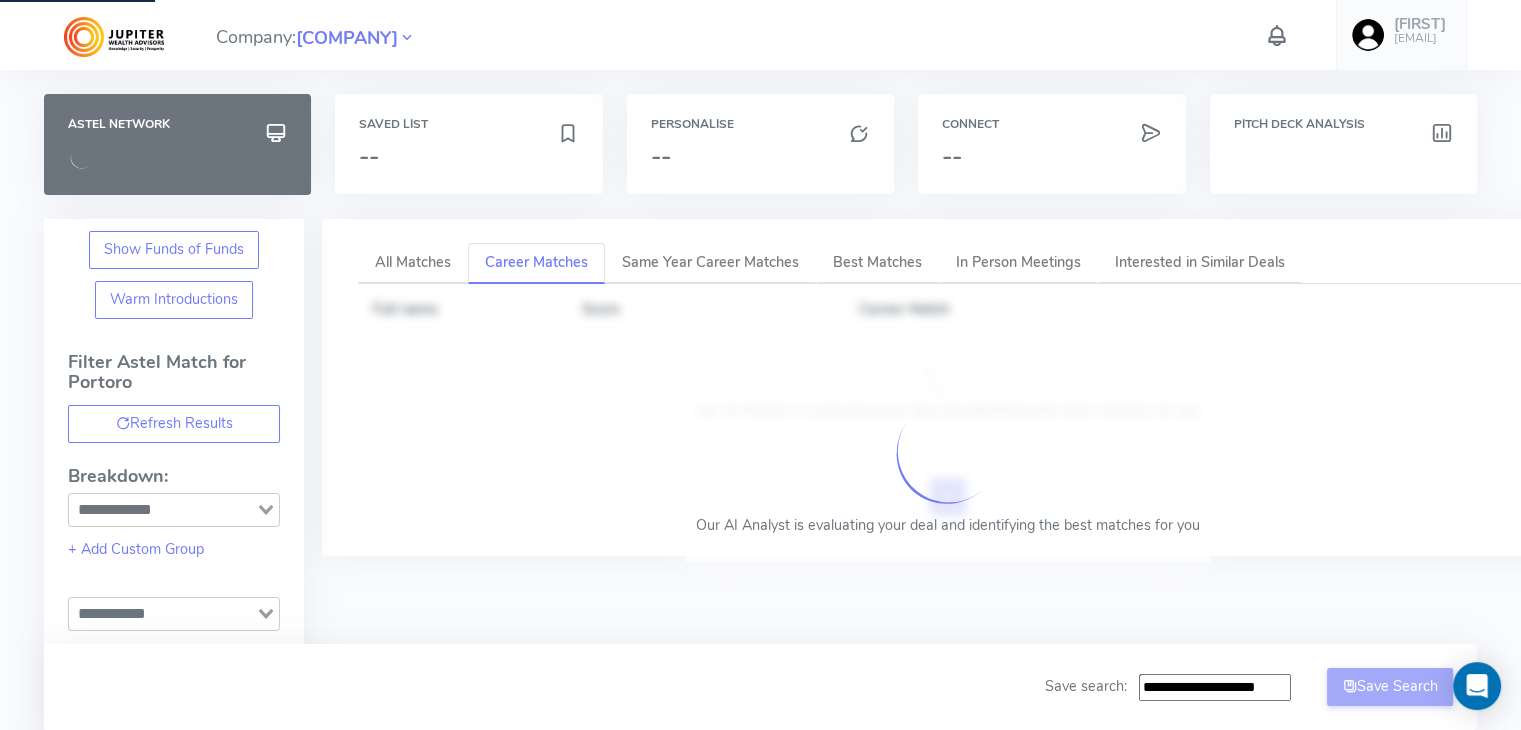 type on "**********" 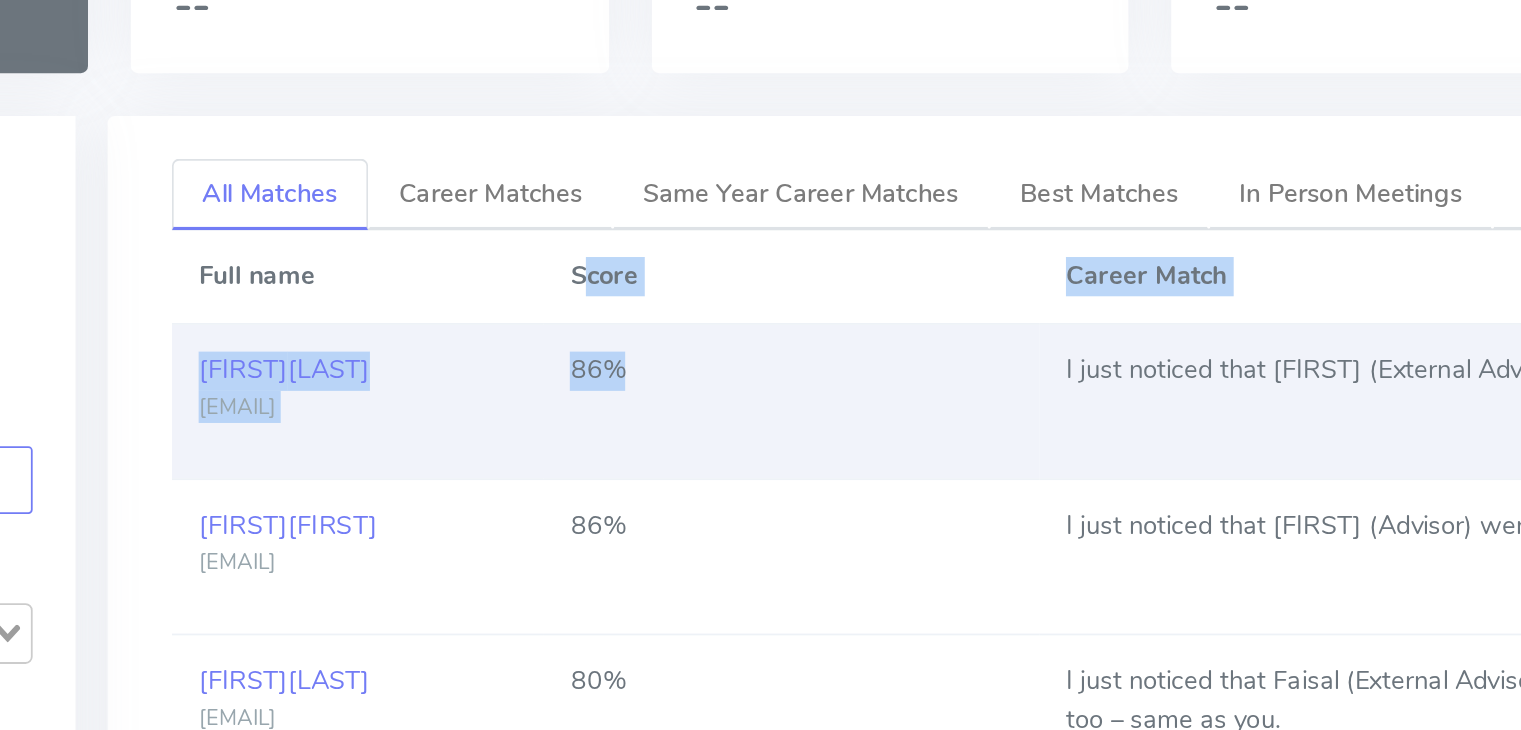 drag, startPoint x: 583, startPoint y: 310, endPoint x: 606, endPoint y: 357, distance: 52.3259 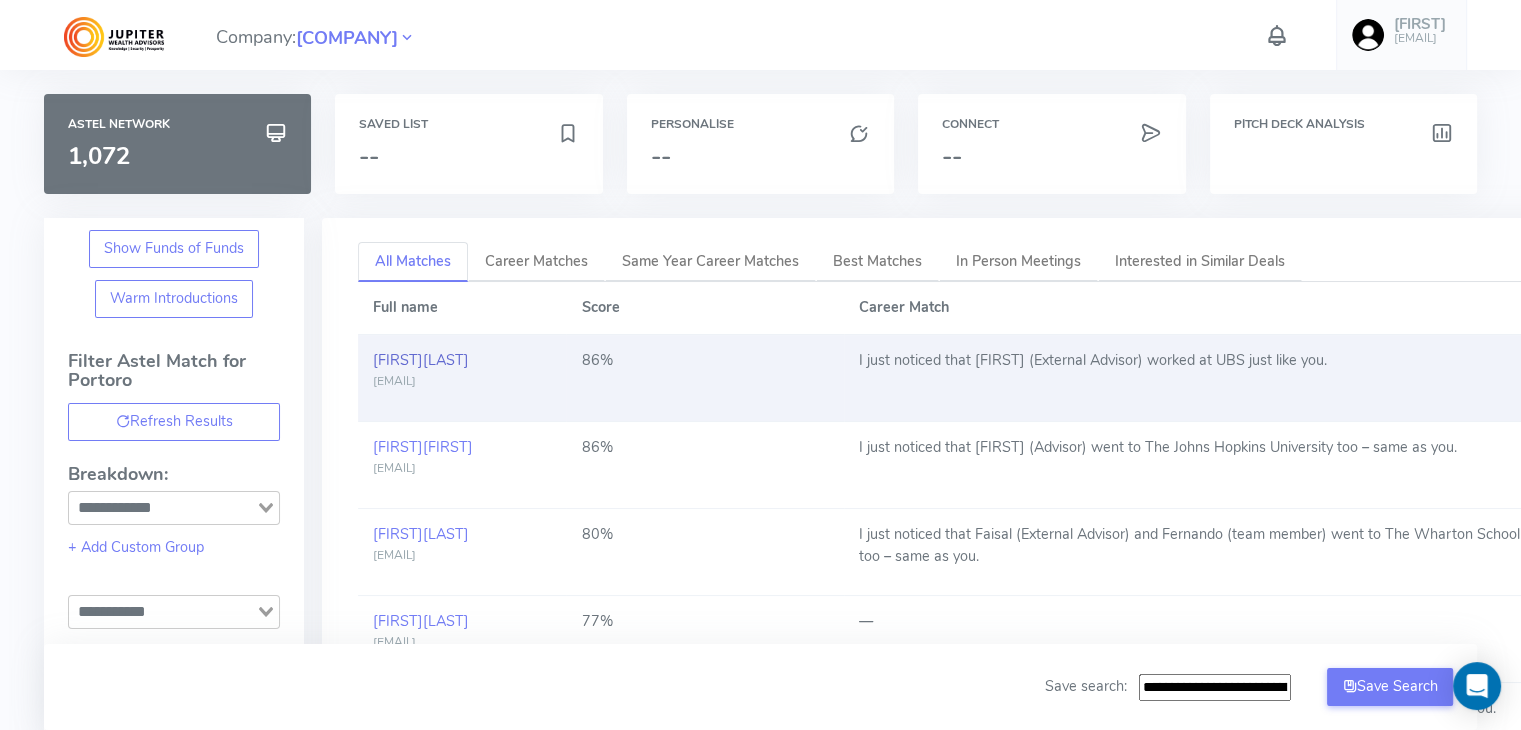 click on "[LAST]" at bounding box center (446, 360) 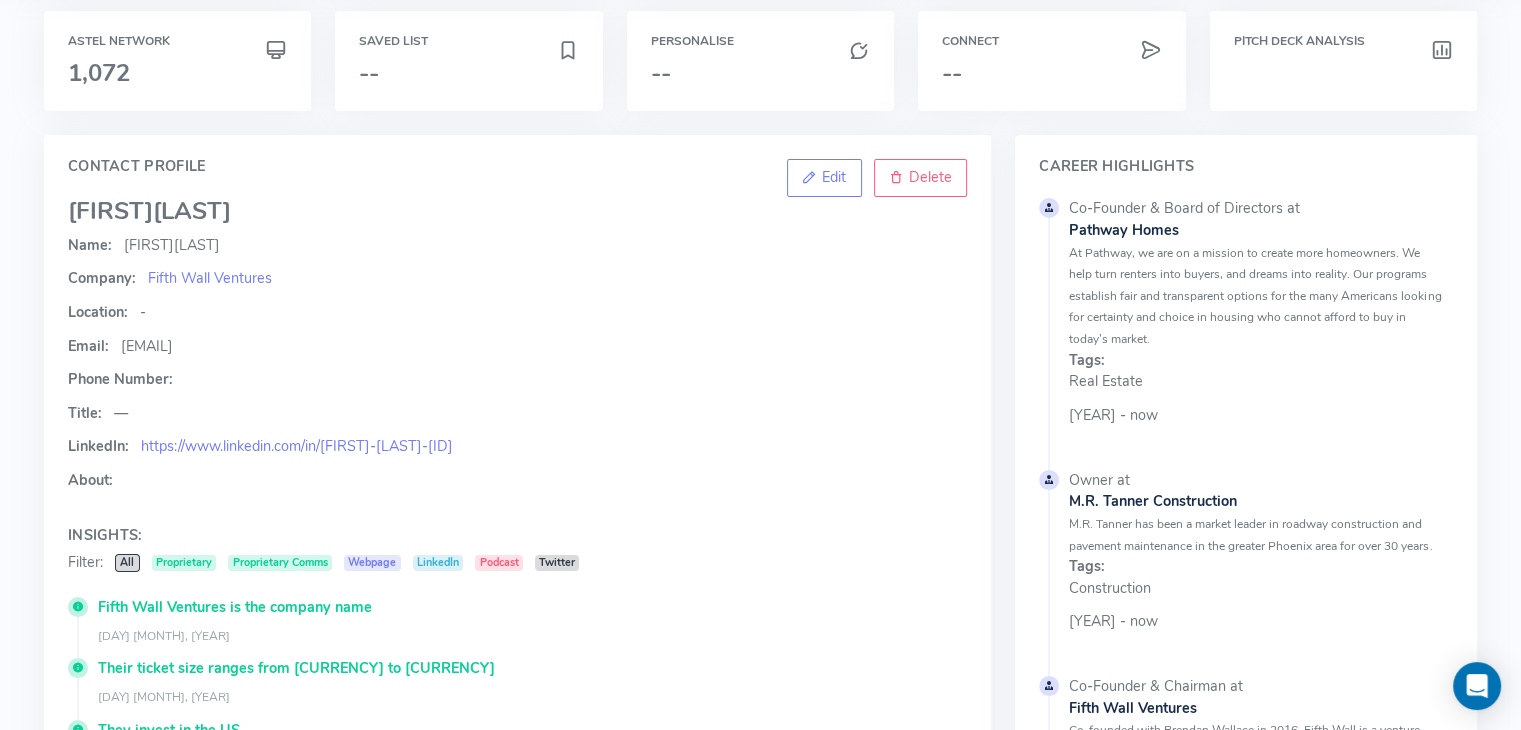 scroll, scrollTop: 96, scrollLeft: 0, axis: vertical 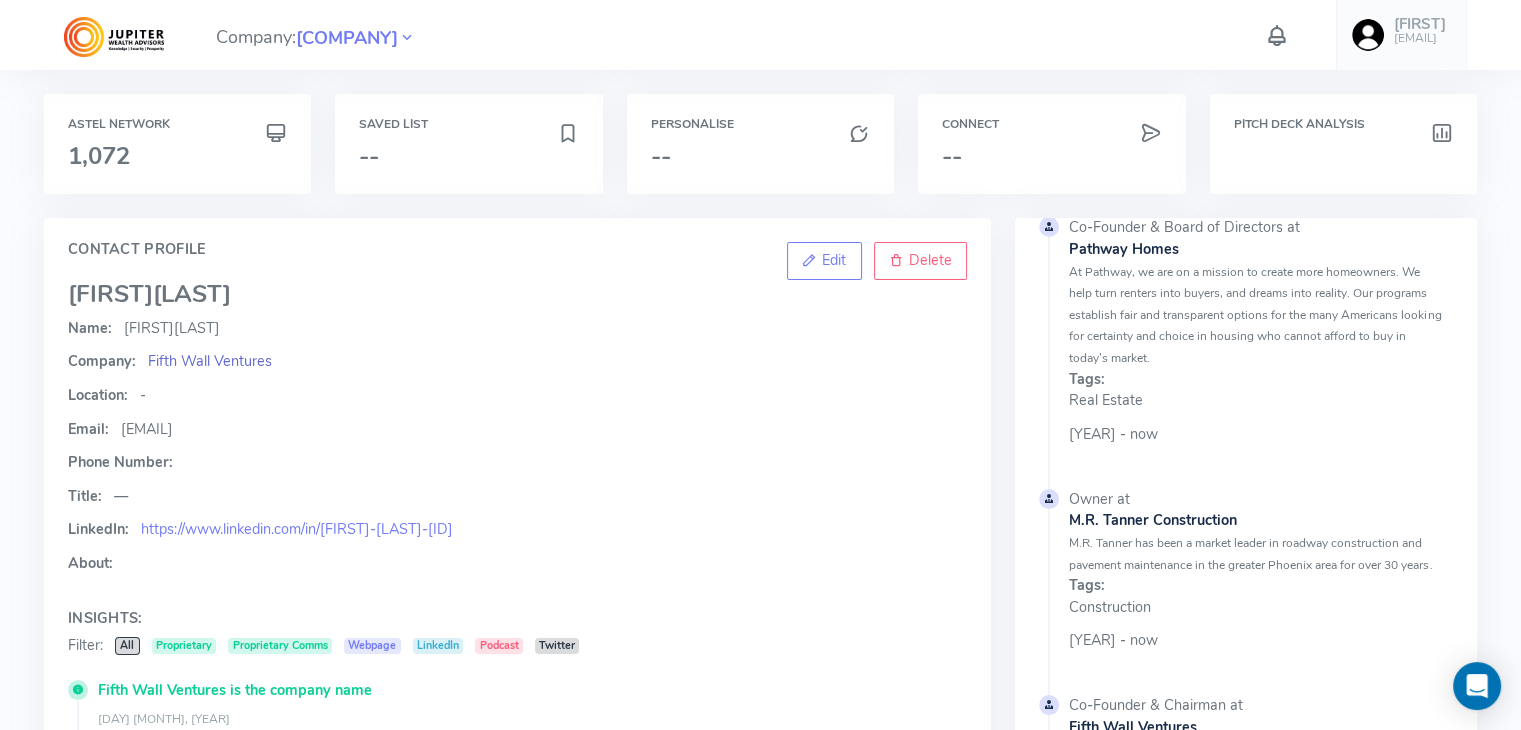 click on "Fifth Wall Ventures" at bounding box center [210, 361] 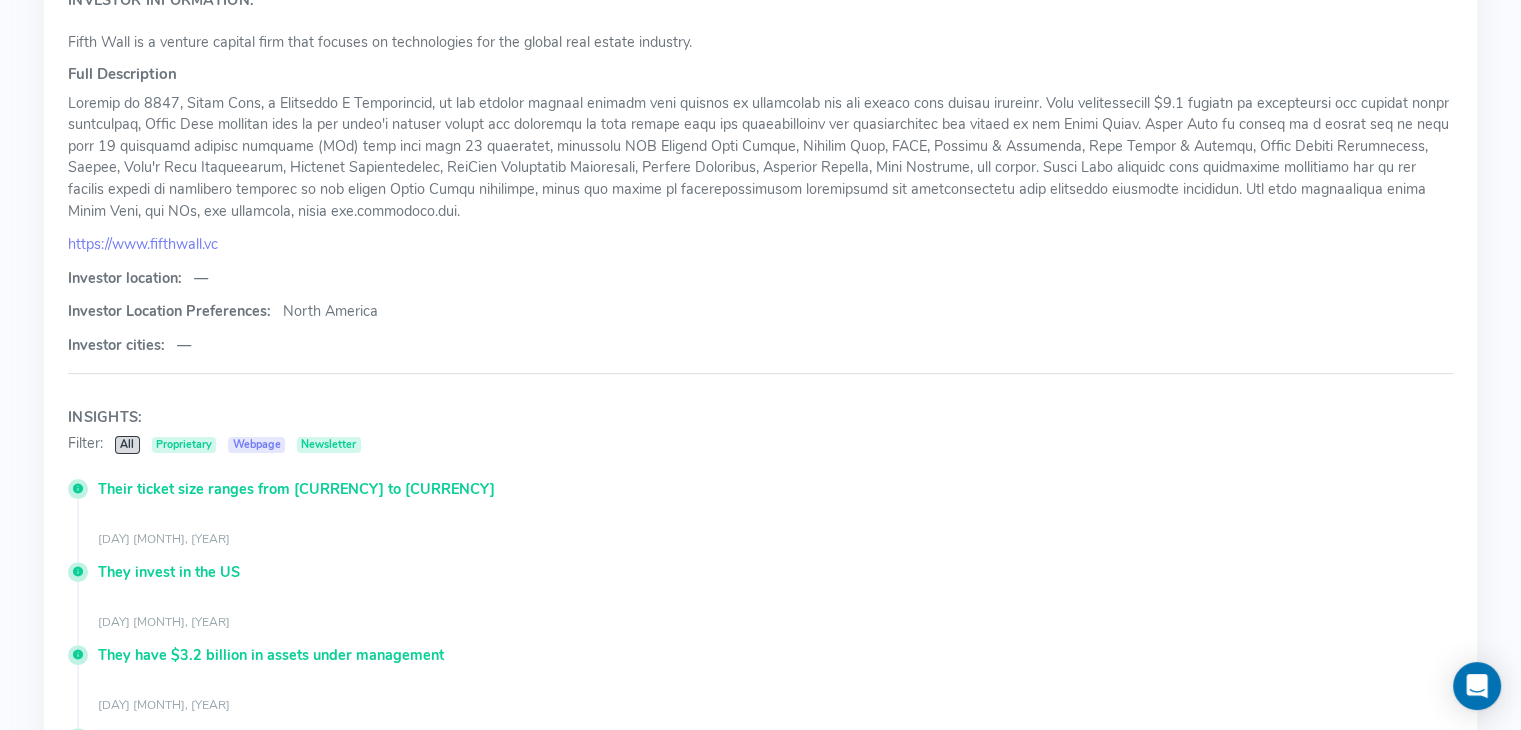 scroll, scrollTop: 0, scrollLeft: 0, axis: both 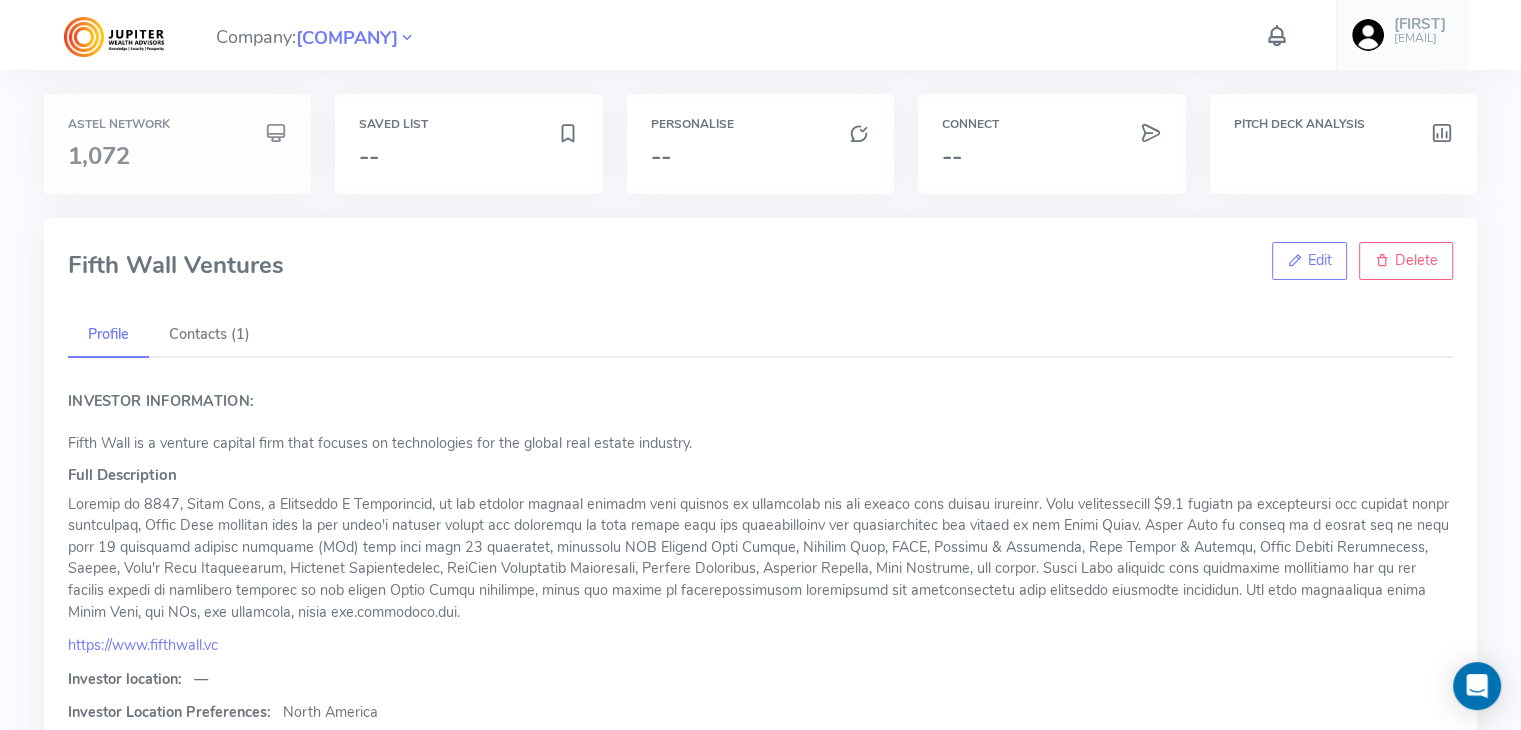 click on "1,072" at bounding box center (177, 156) 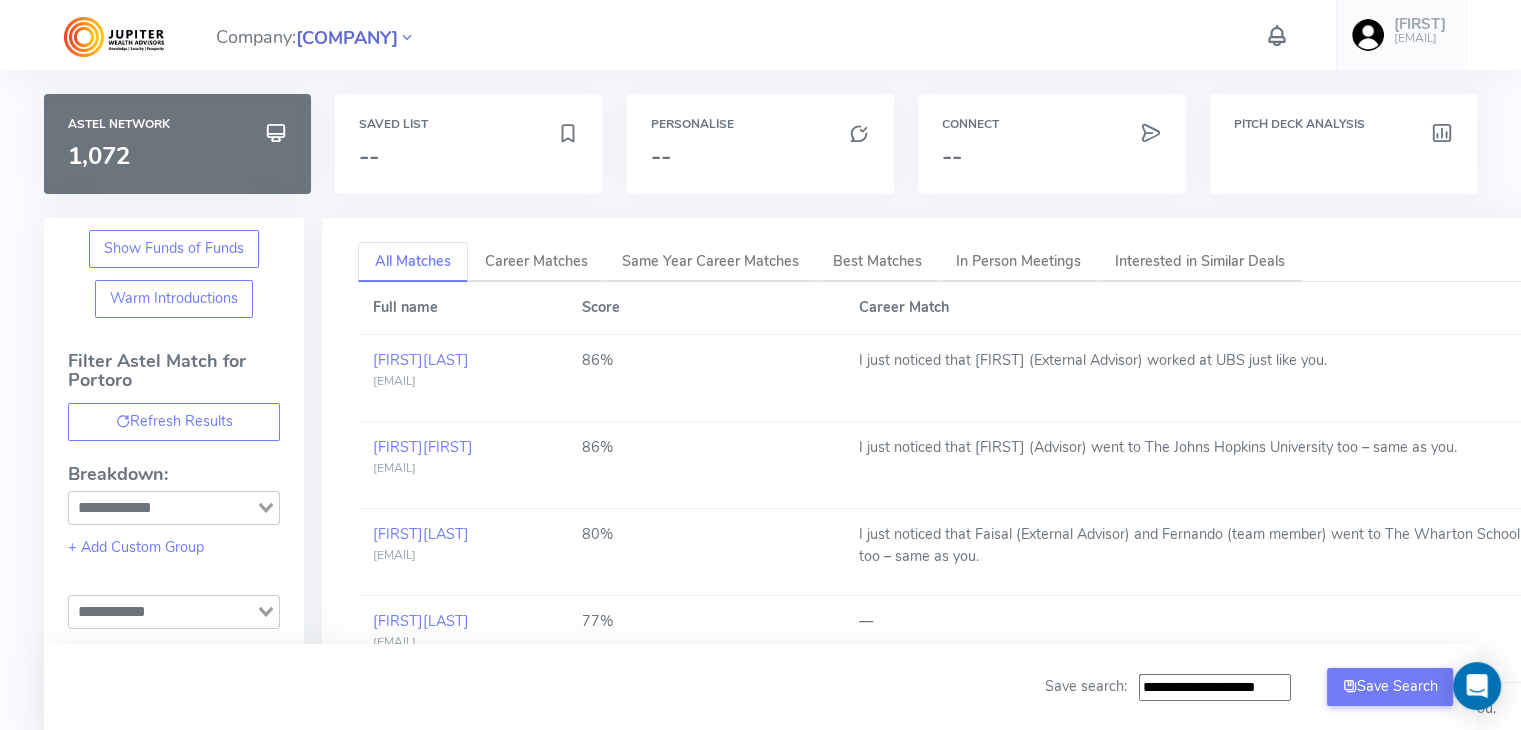 click on "[COMPANY]" at bounding box center (347, 38) 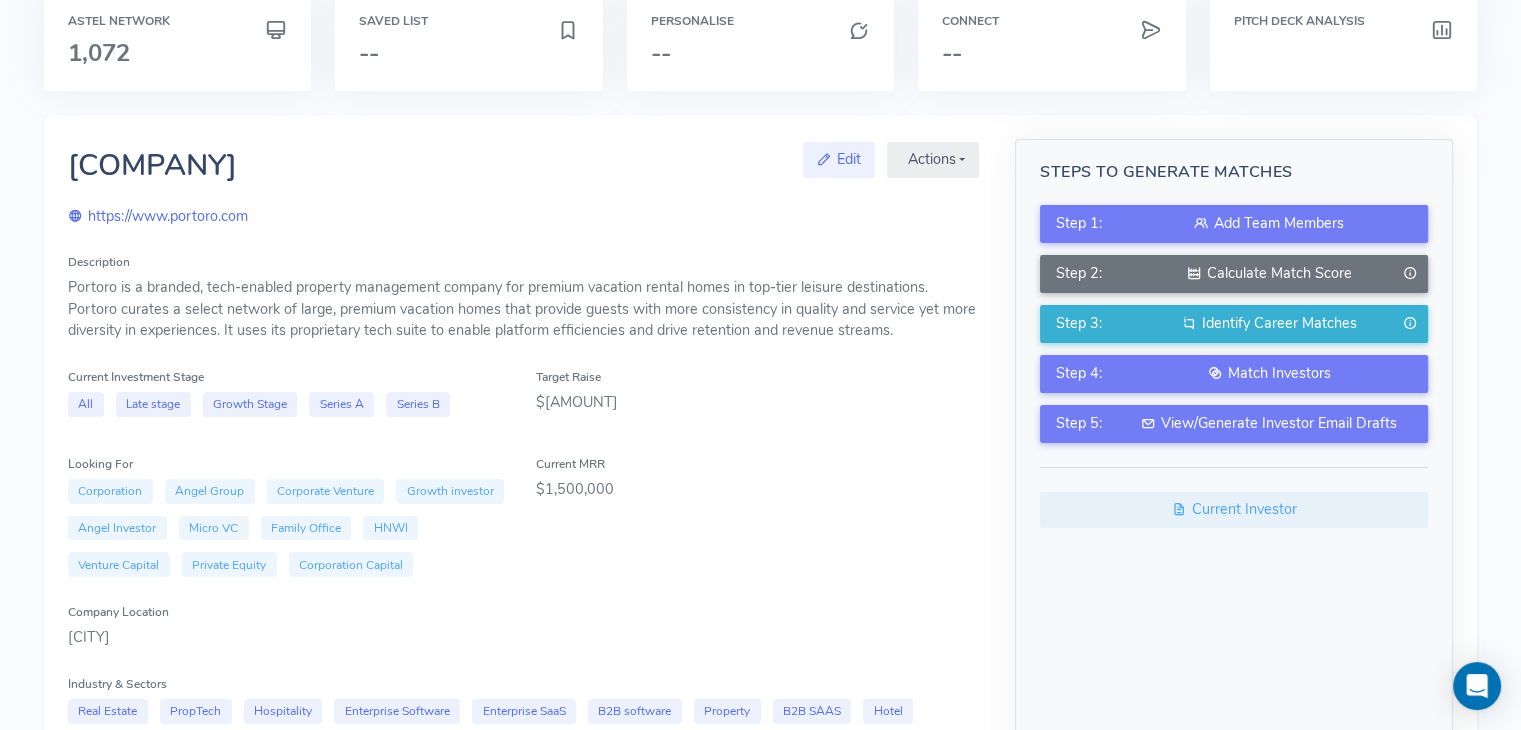 scroll, scrollTop: 0, scrollLeft: 0, axis: both 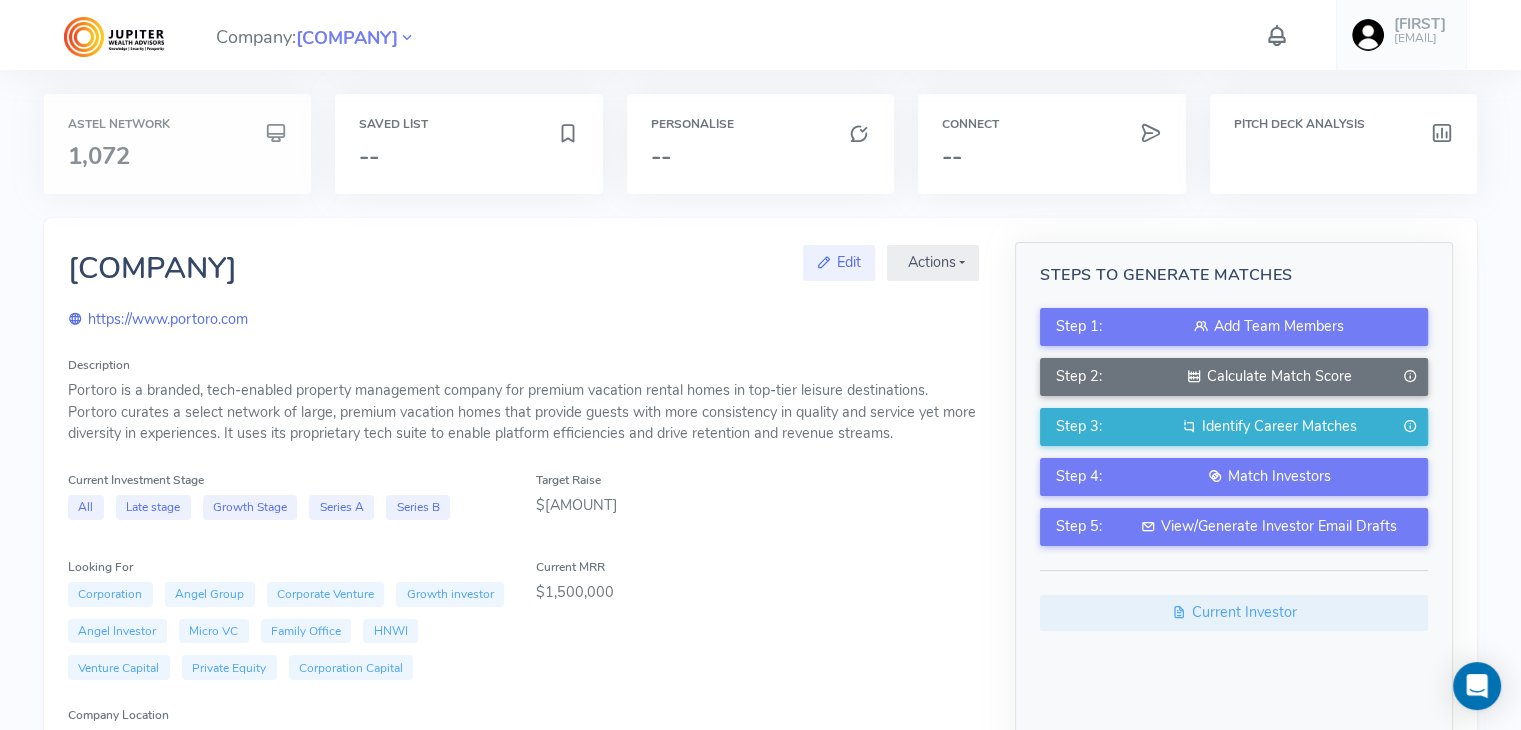 click on "[NAME] [NUMBER]" at bounding box center [177, 144] 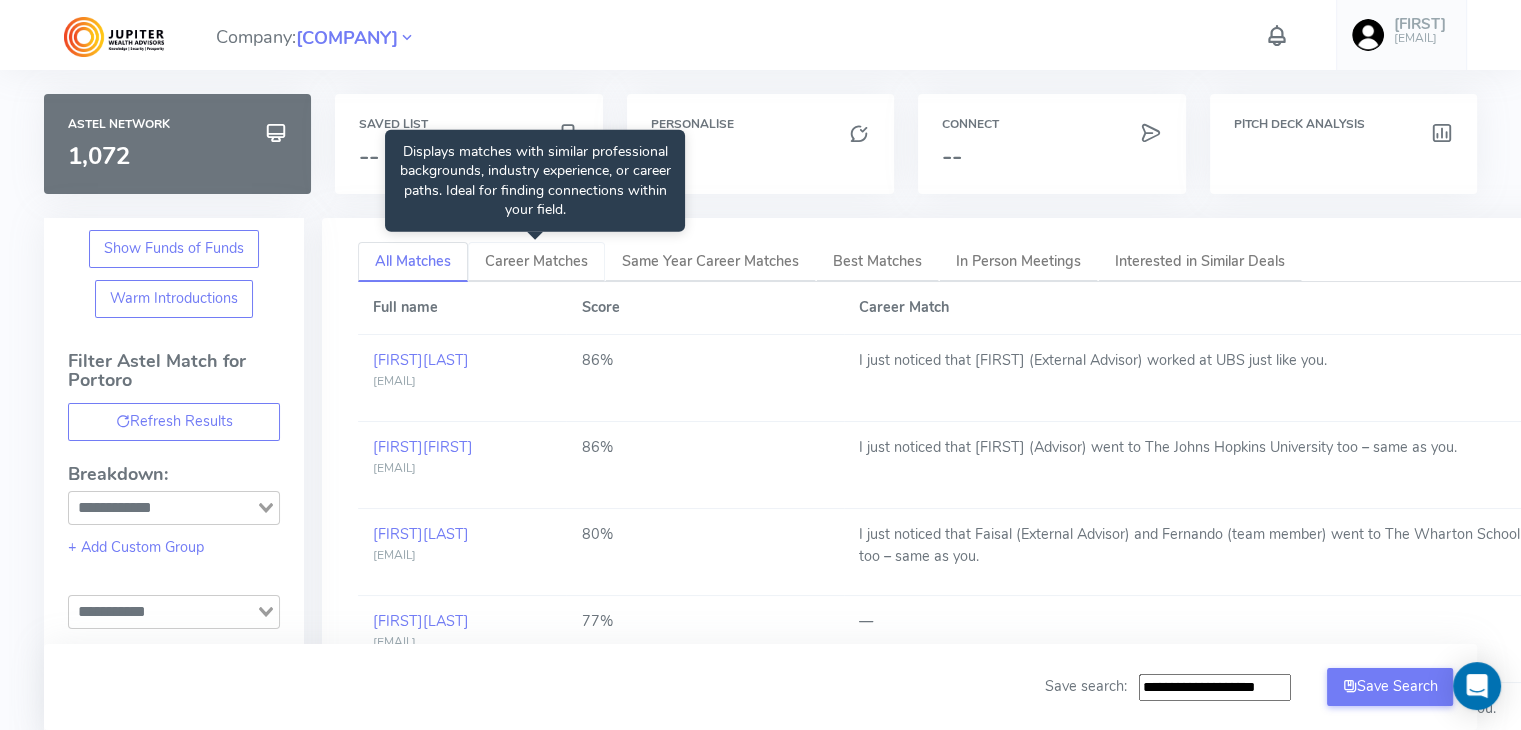 click on "Career Matches" at bounding box center [536, 261] 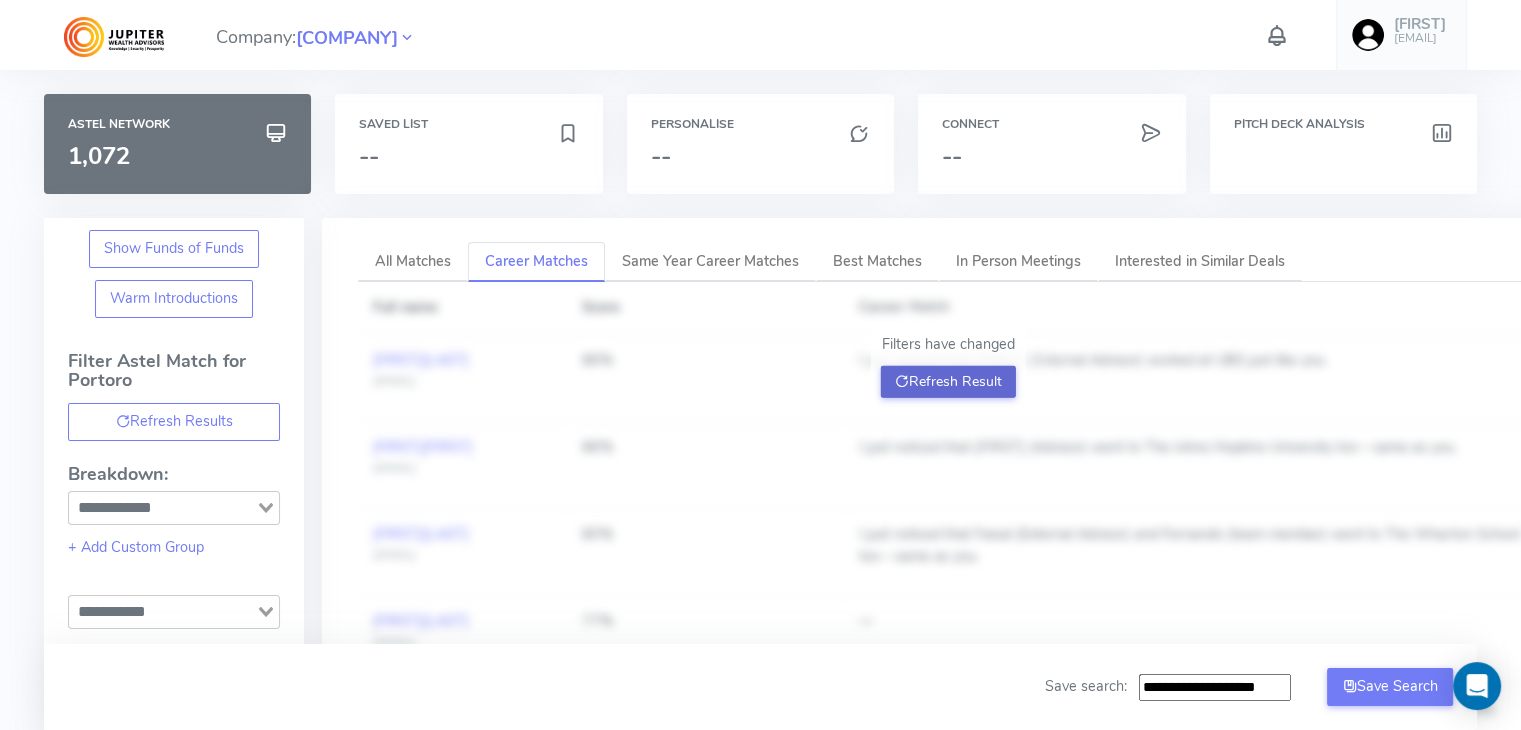 click on "Refresh Result" 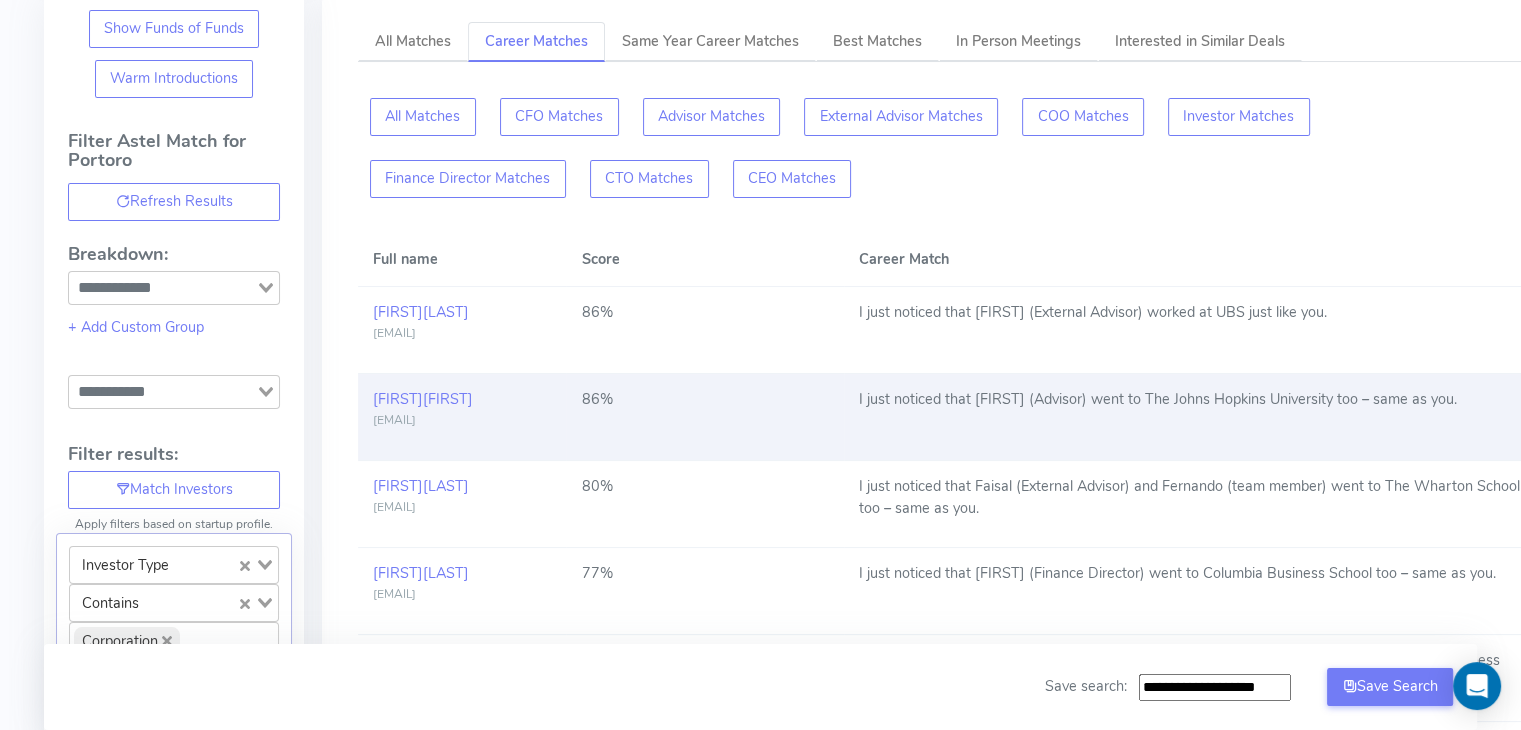 scroll, scrollTop: 0, scrollLeft: 0, axis: both 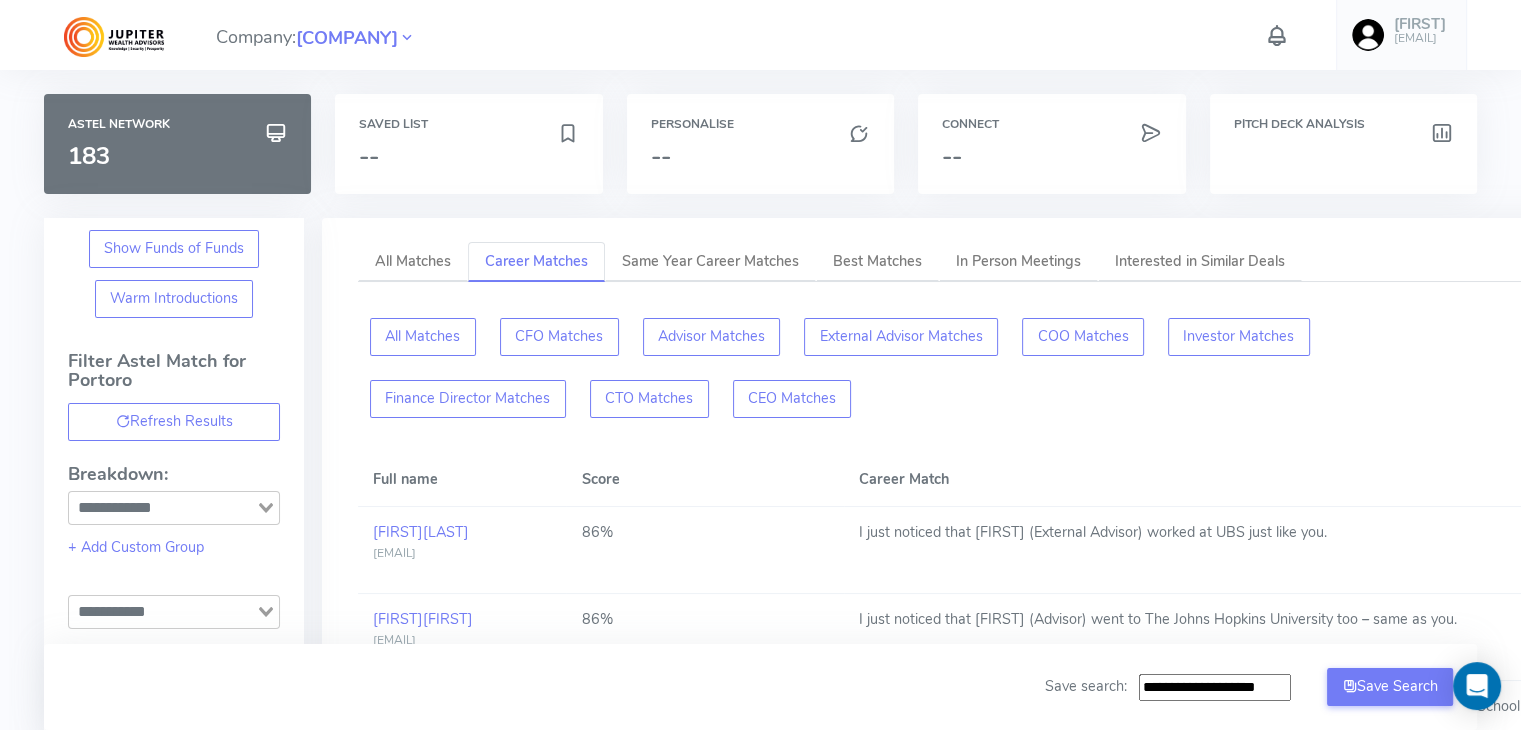 drag, startPoint x: 876, startPoint y: 333, endPoint x: 731, endPoint y: 383, distance: 153.37862 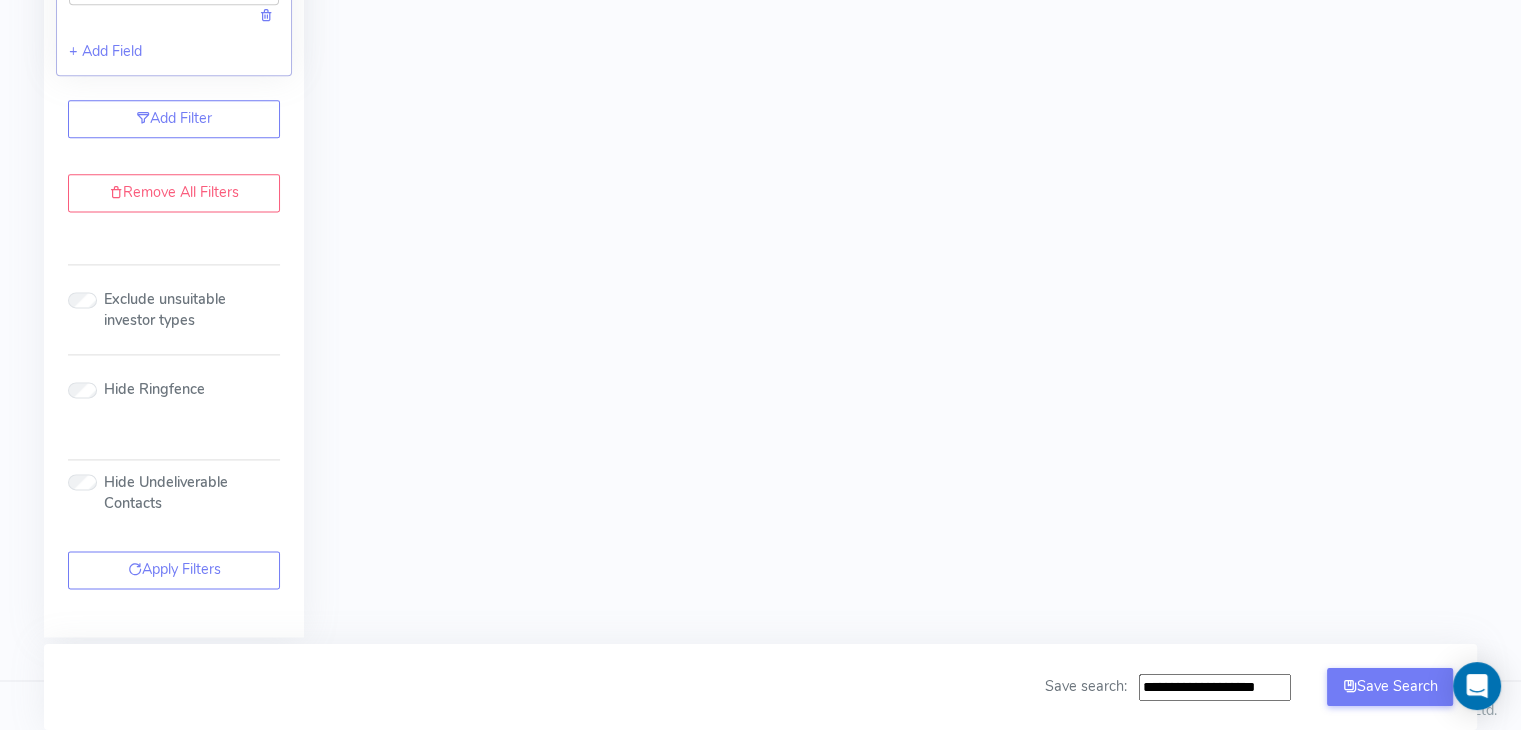 scroll, scrollTop: 2676, scrollLeft: 0, axis: vertical 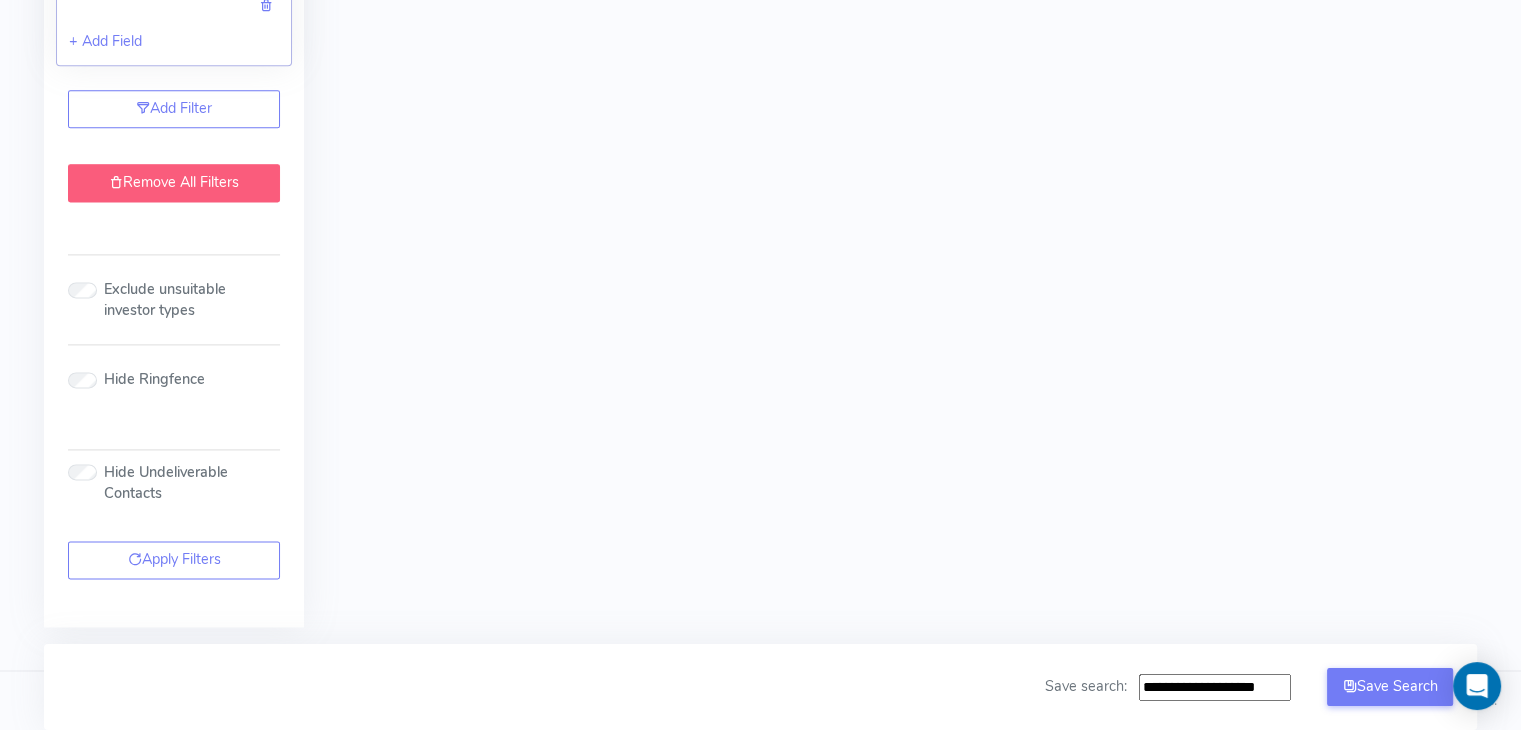 click on "Remove All Filters" at bounding box center (174, 183) 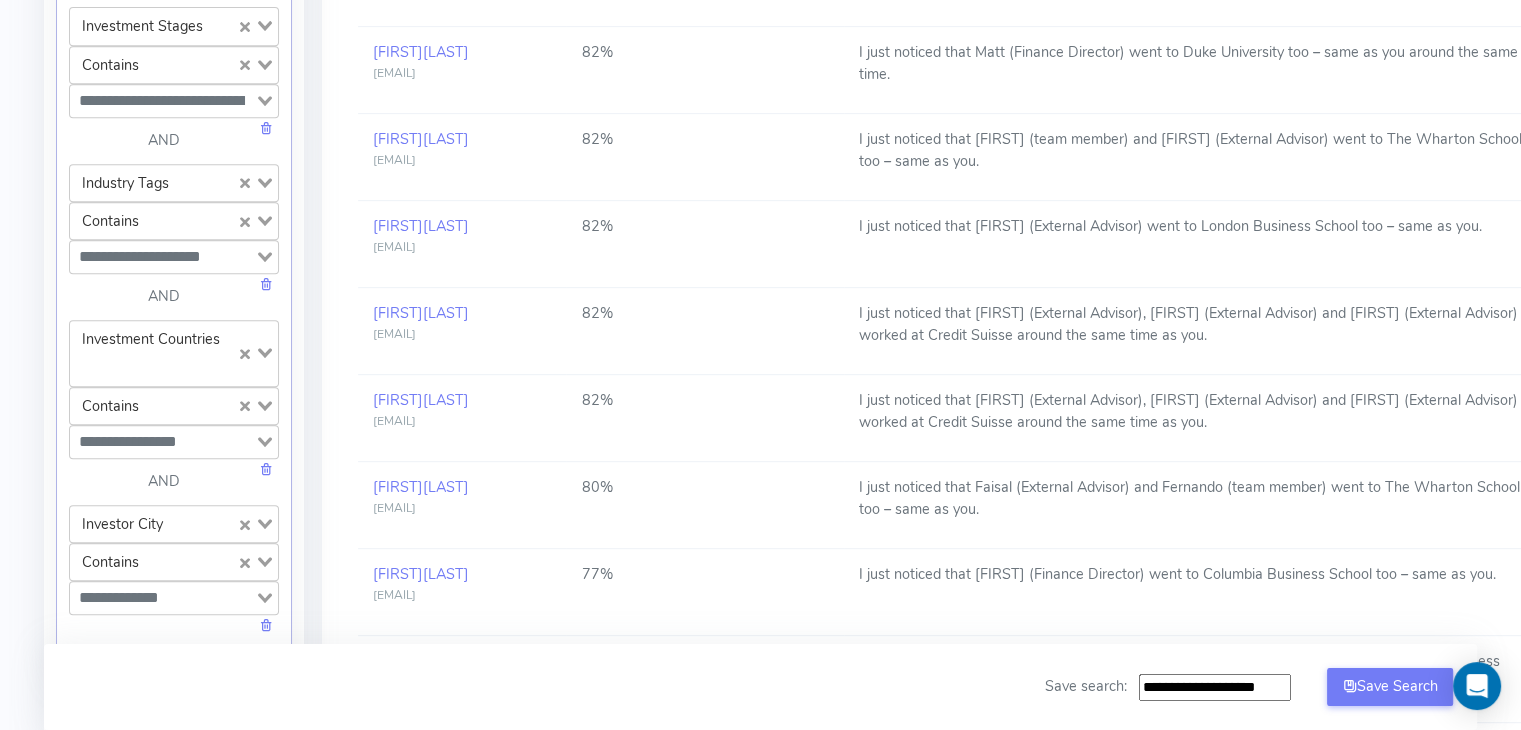 scroll, scrollTop: 0, scrollLeft: 0, axis: both 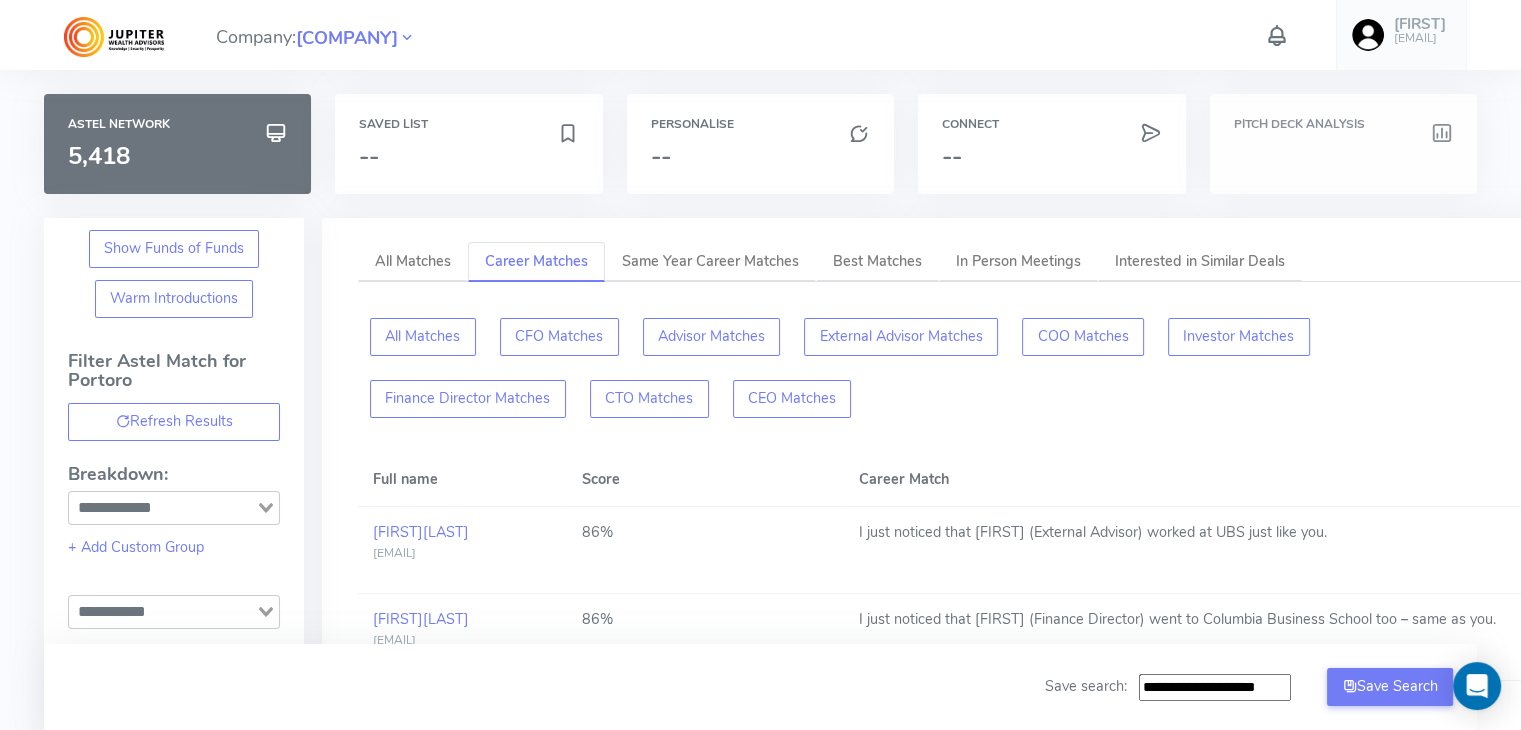 click at bounding box center [1343, 156] 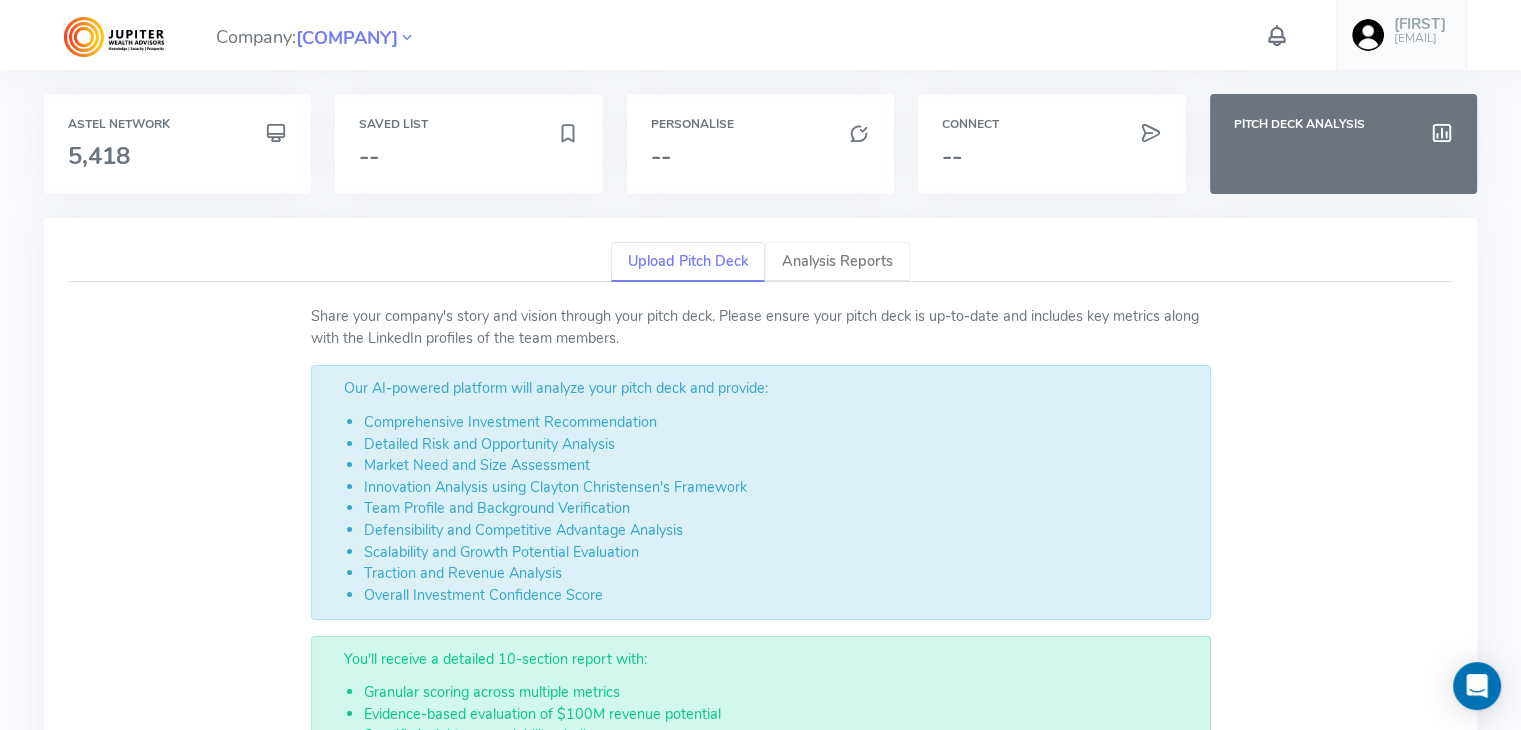 click on "Analysis Reports" at bounding box center [837, 262] 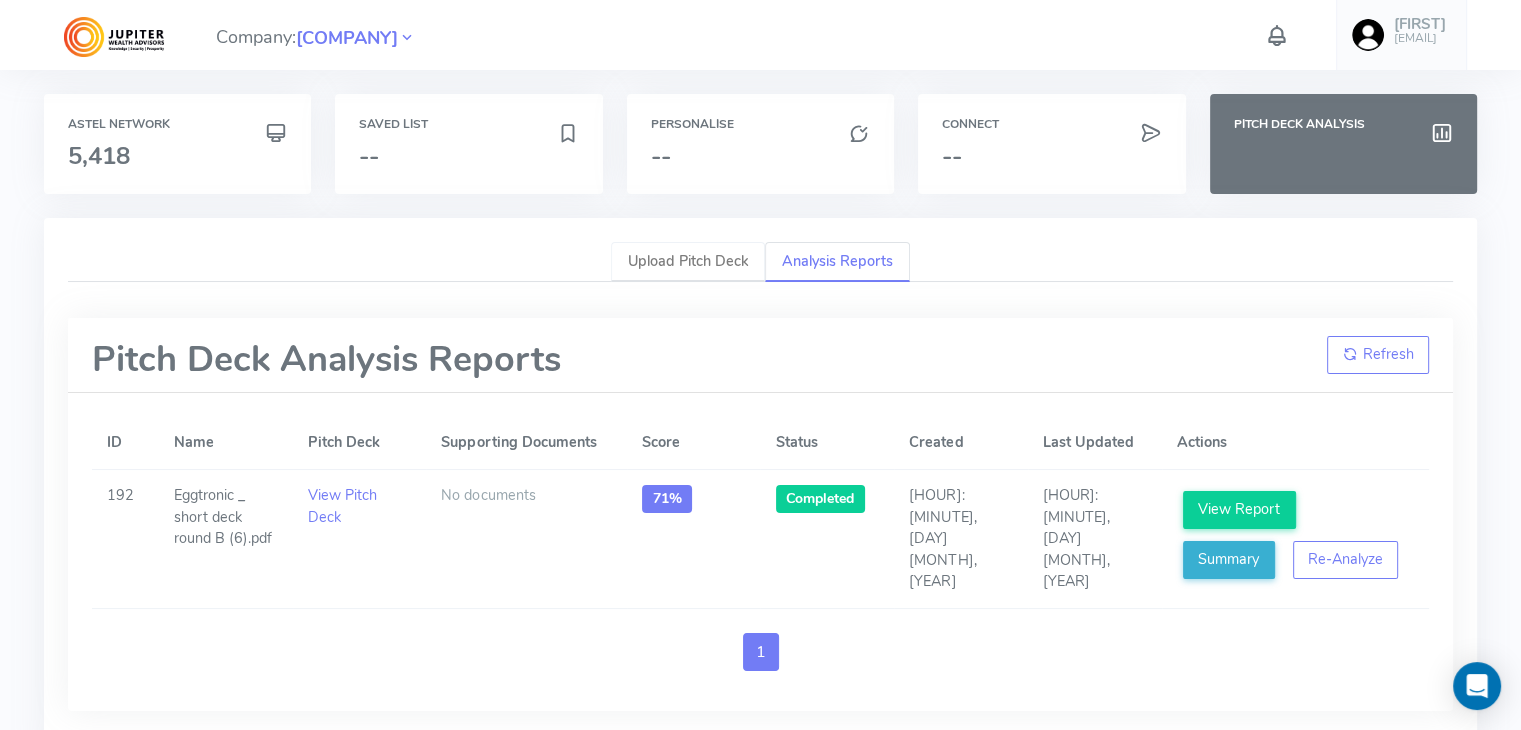 click on "Upload Pitch Deck" at bounding box center [688, 262] 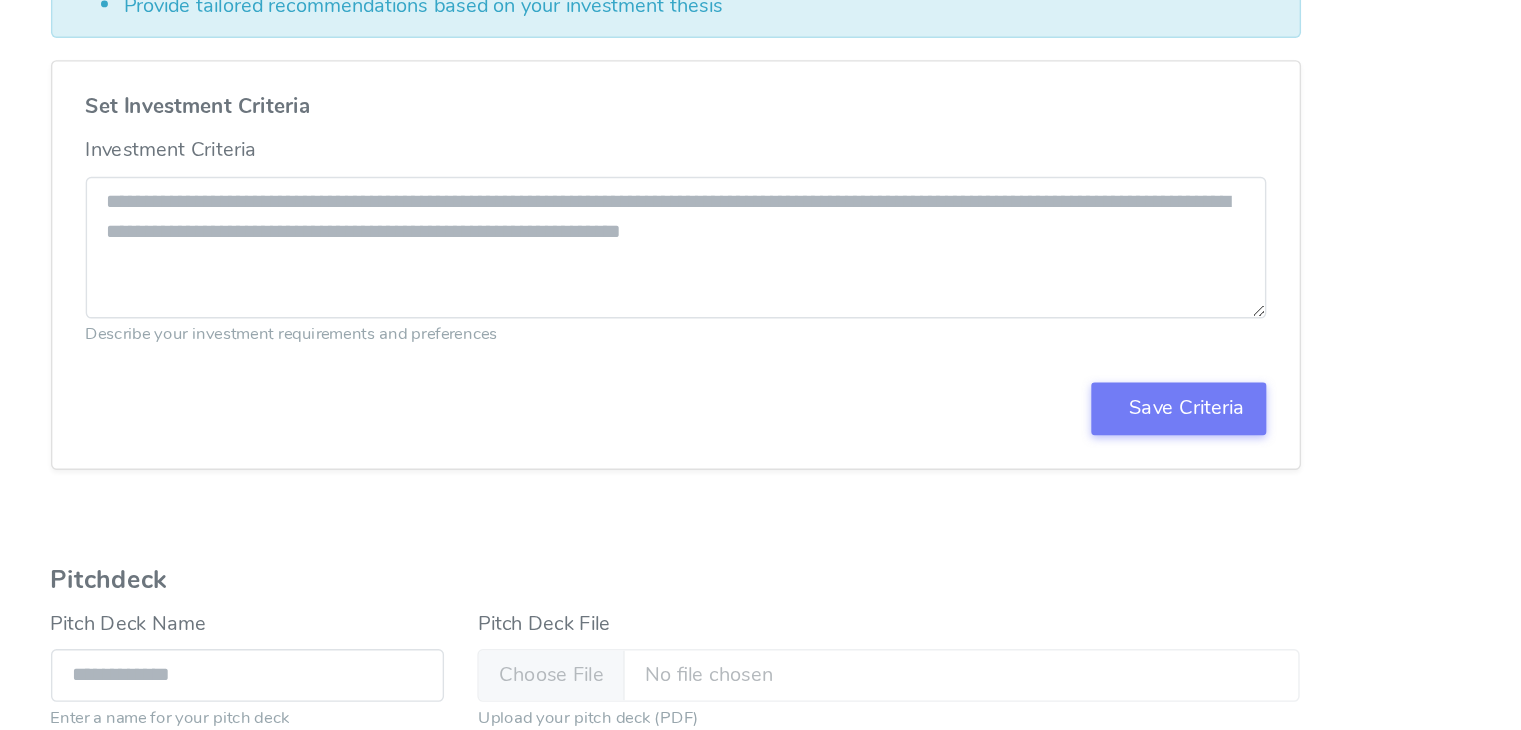 scroll, scrollTop: 978, scrollLeft: 0, axis: vertical 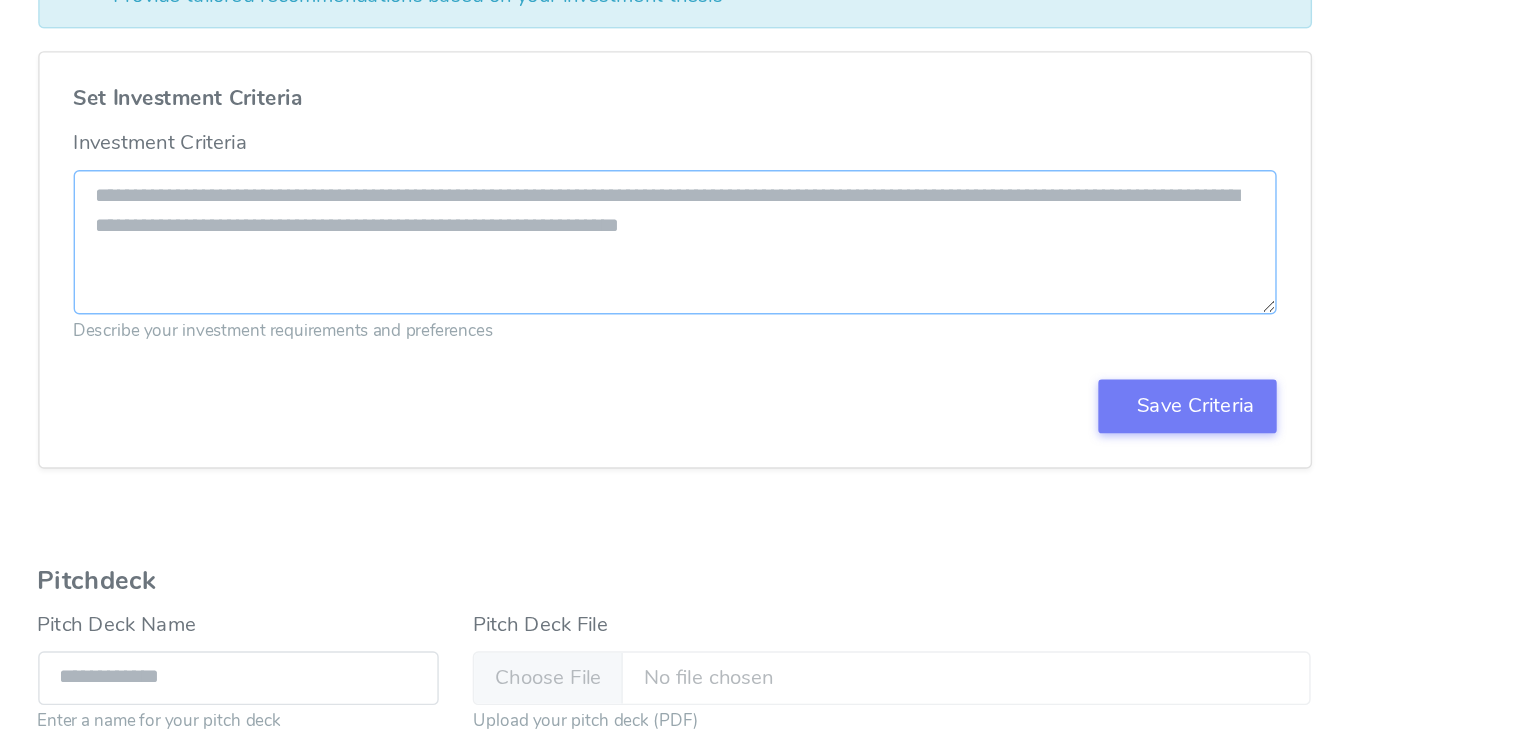 click on "Investment Criteria" at bounding box center (761, 178) 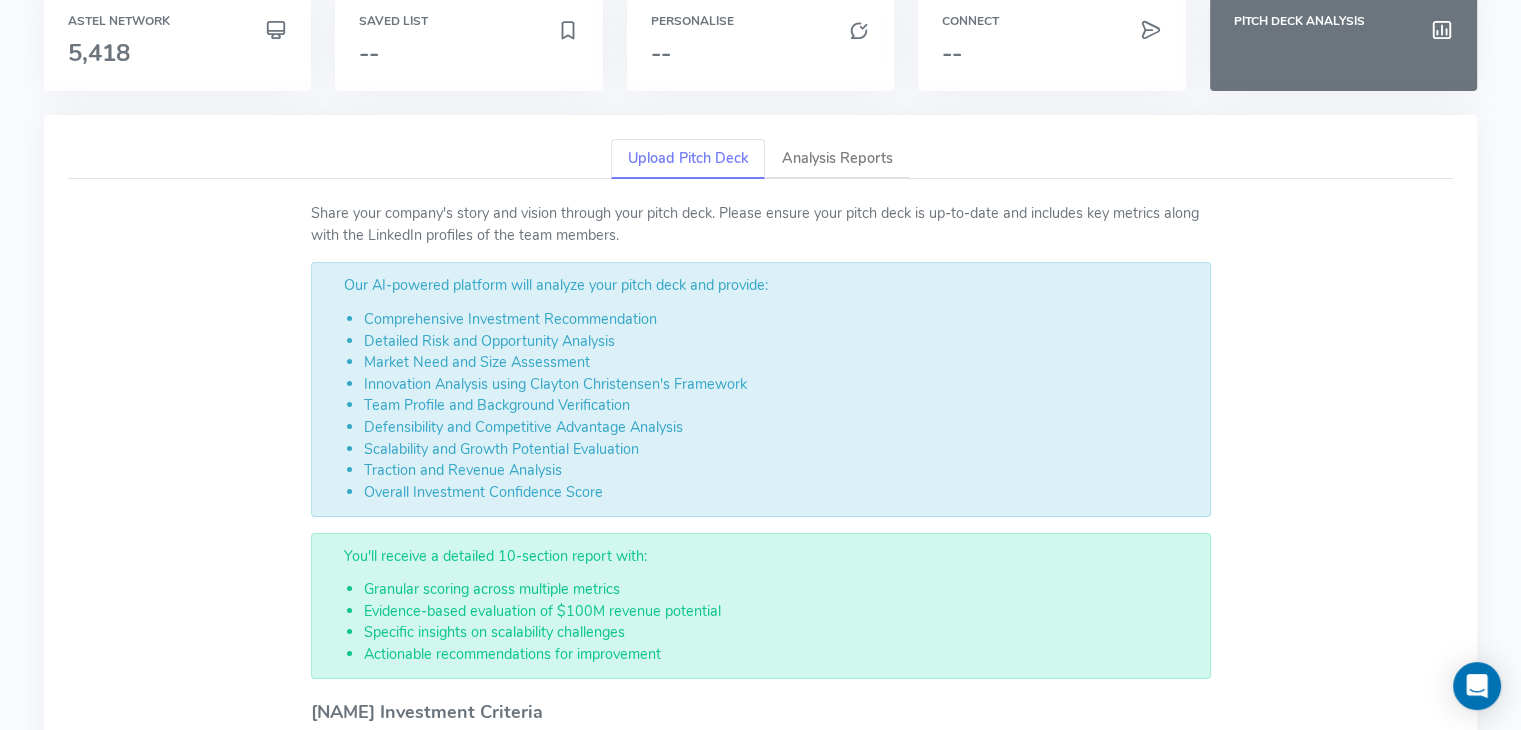 scroll, scrollTop: 0, scrollLeft: 0, axis: both 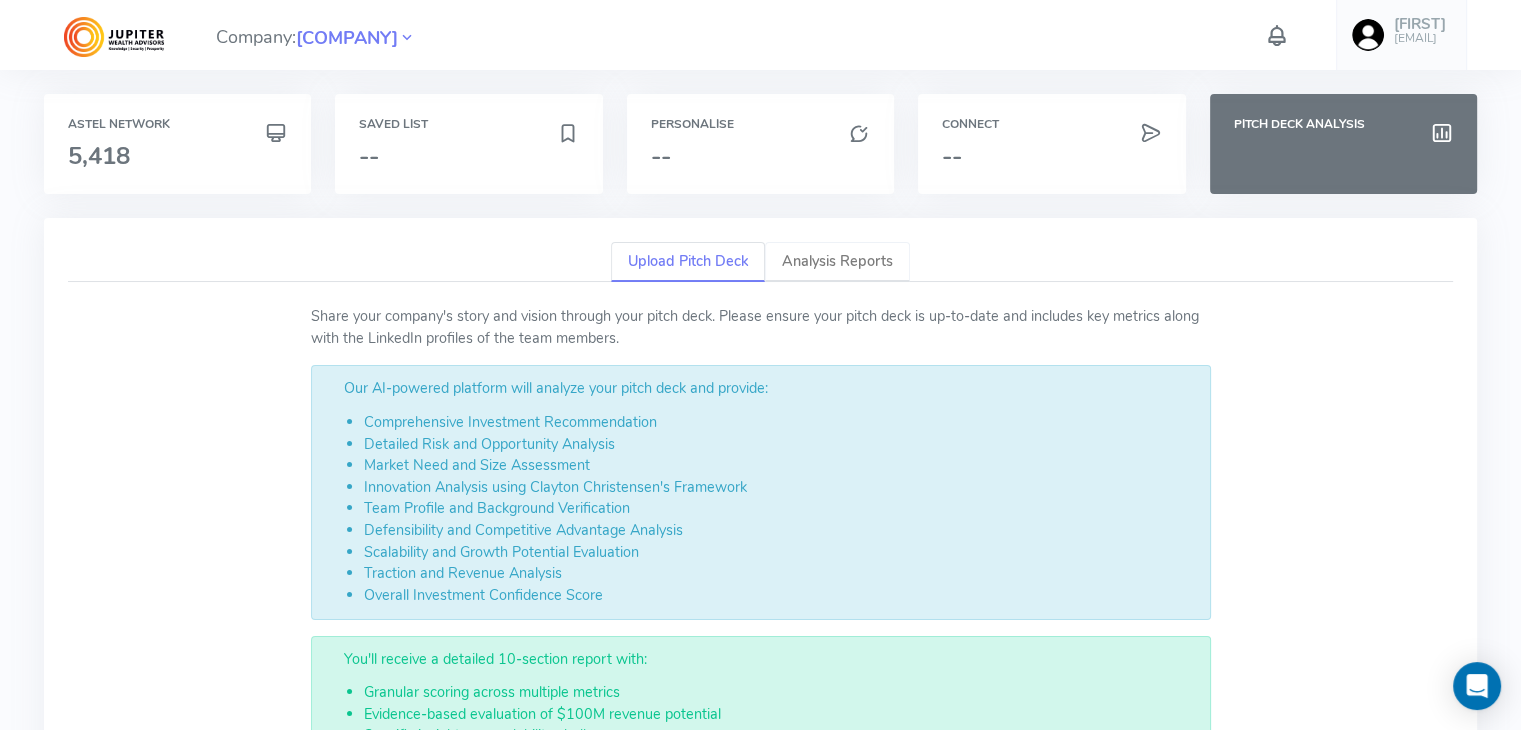 click on "Analysis Reports" at bounding box center (837, 262) 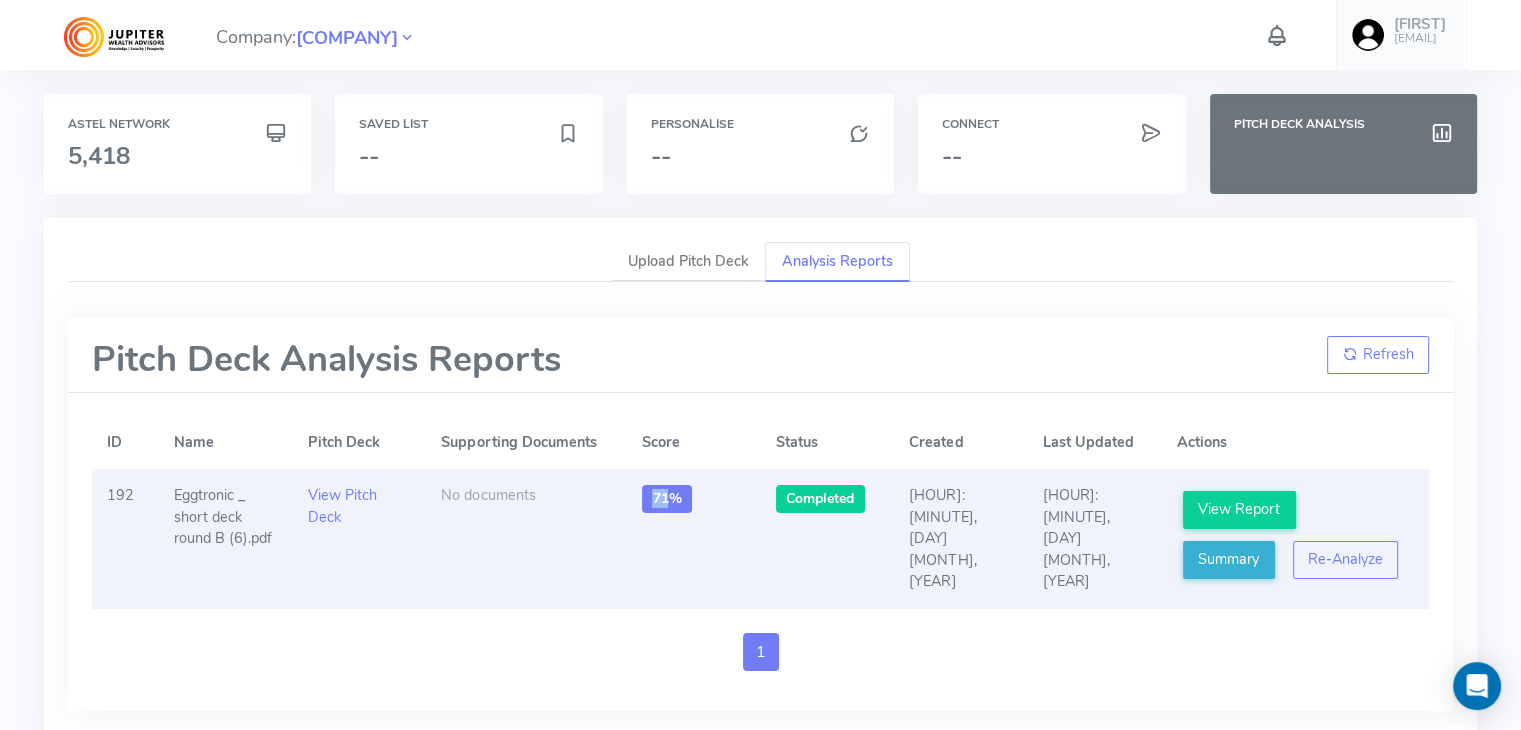 drag, startPoint x: 656, startPoint y: 493, endPoint x: 674, endPoint y: 493, distance: 18 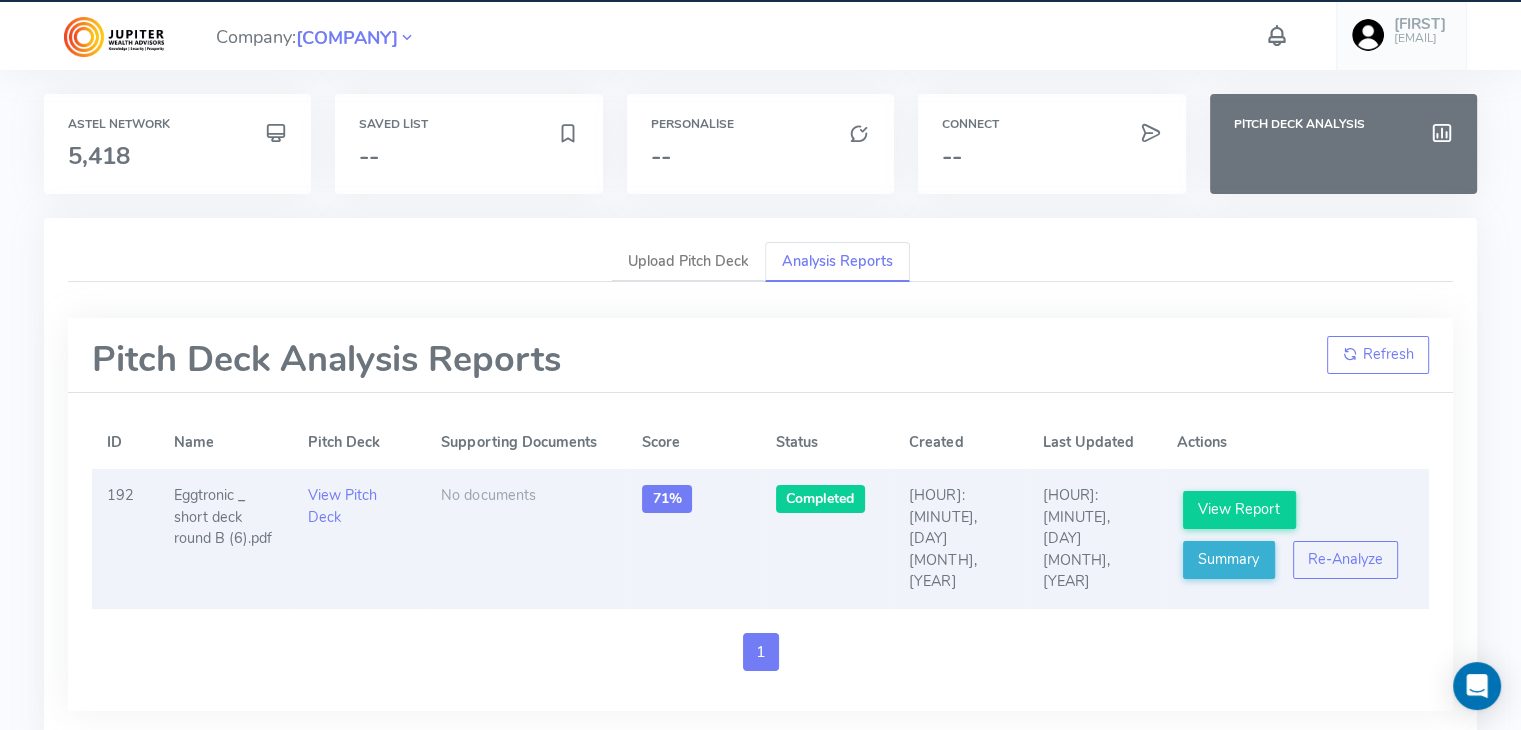 click on "[HOUR]:[MINUTE], [DAY] [MONTH], [YEAR]" at bounding box center [961, 538] 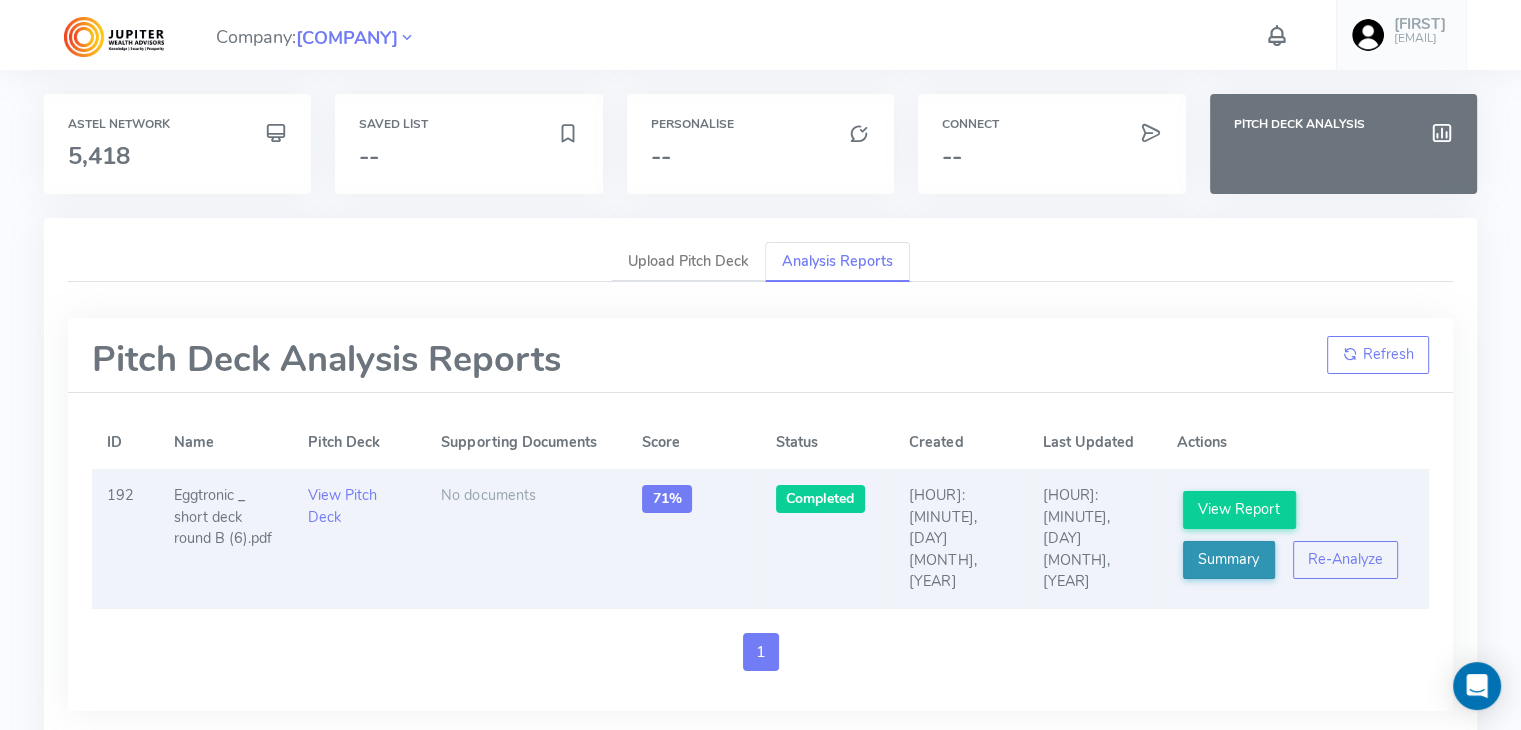 click on "Summary" at bounding box center (1229, 560) 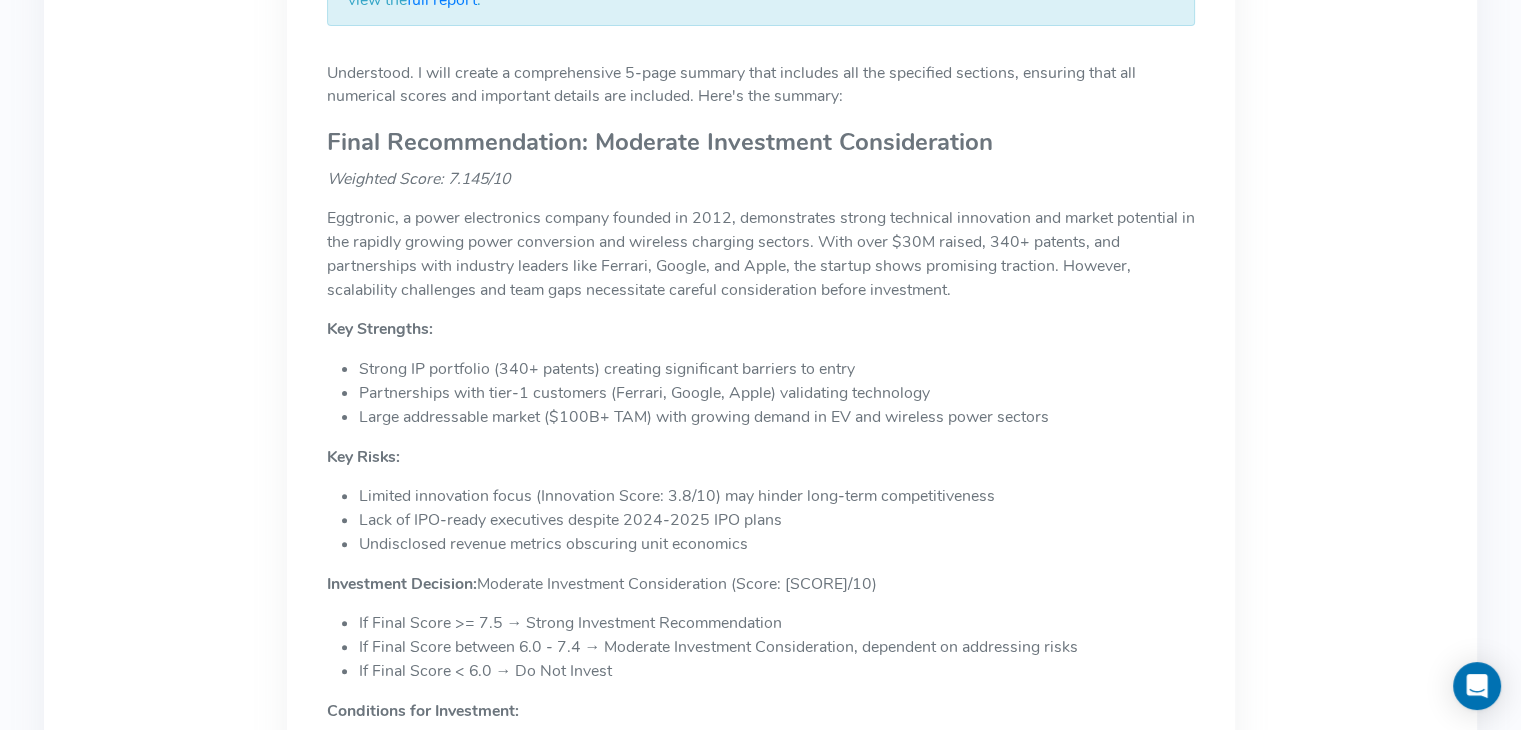 scroll, scrollTop: 0, scrollLeft: 0, axis: both 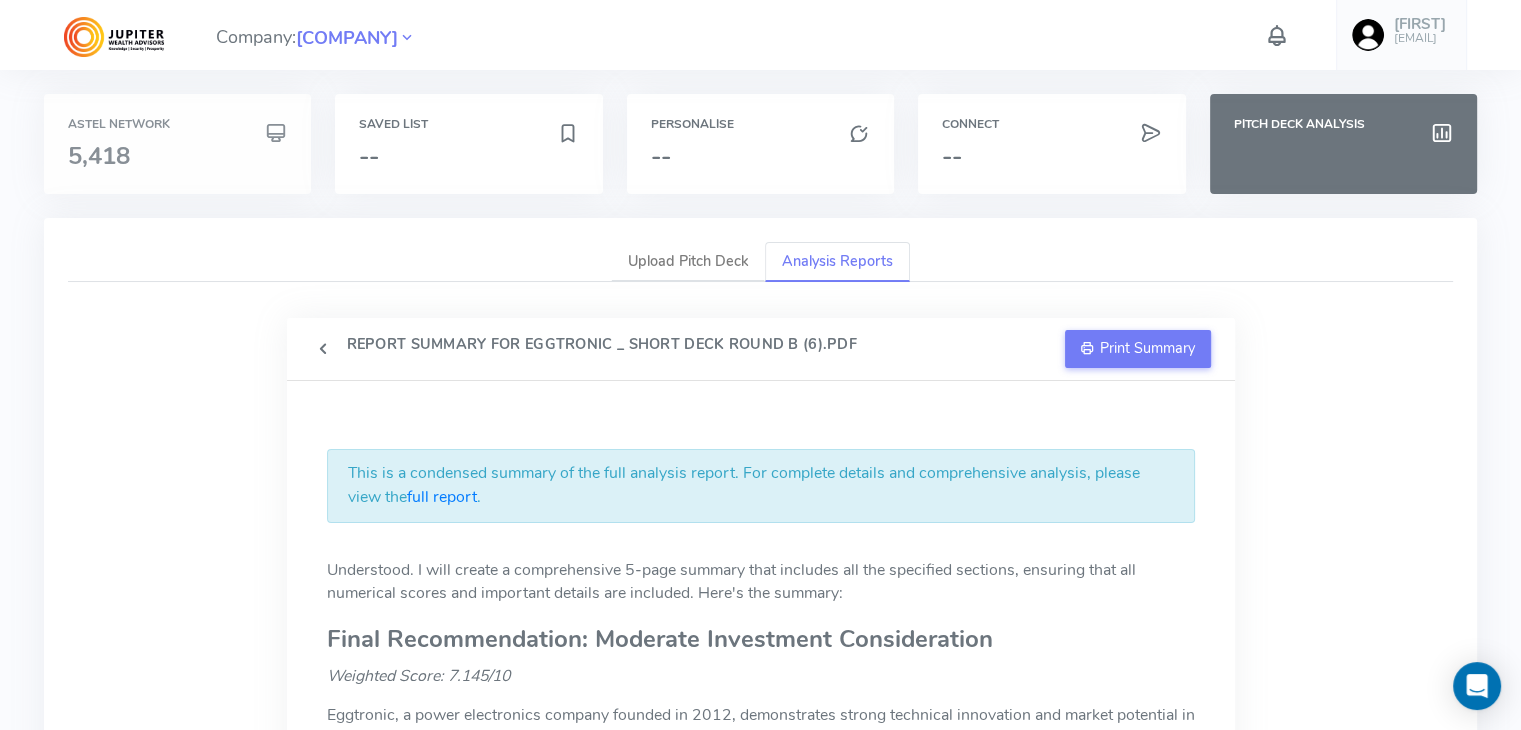 click on "5,418" at bounding box center [177, 156] 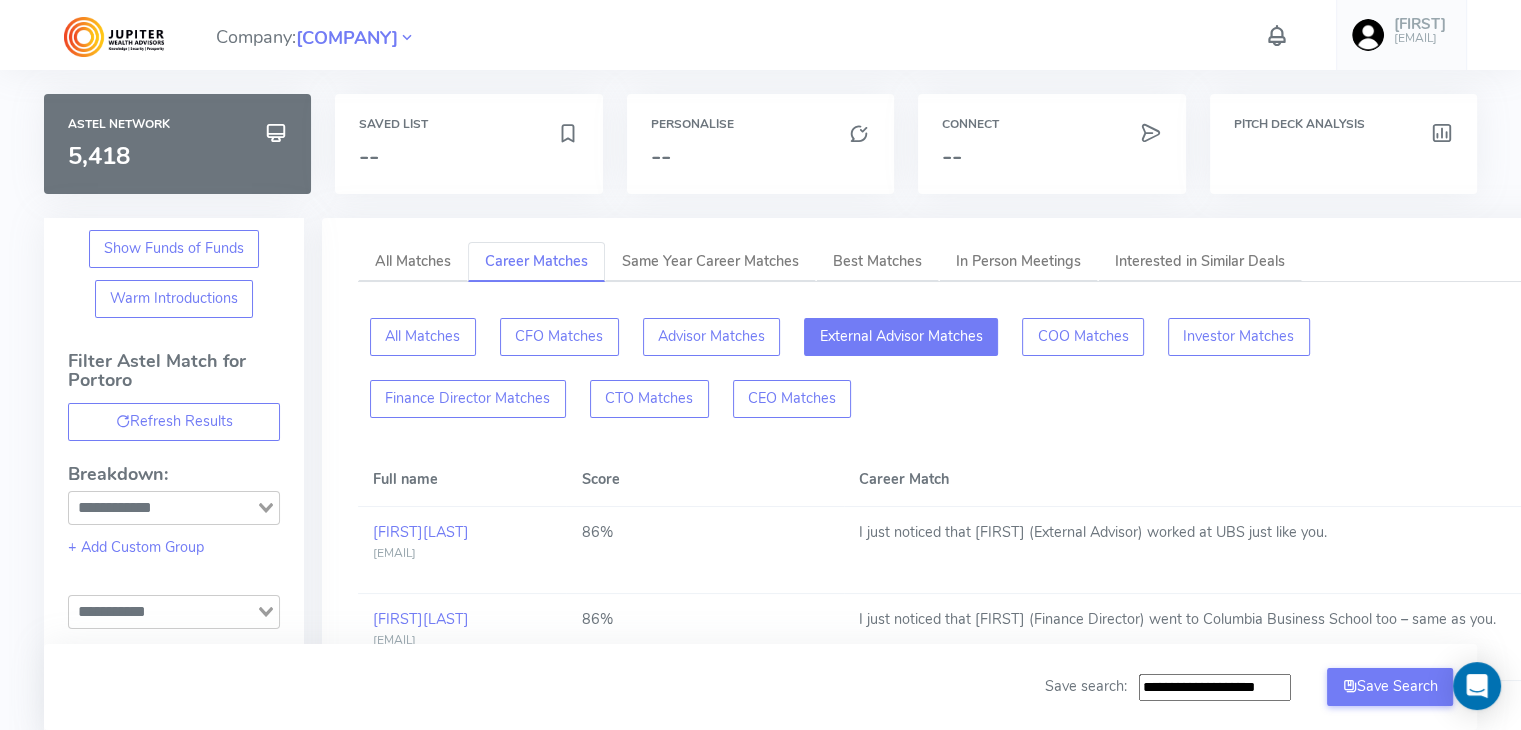 click on "External Advisor Matches" 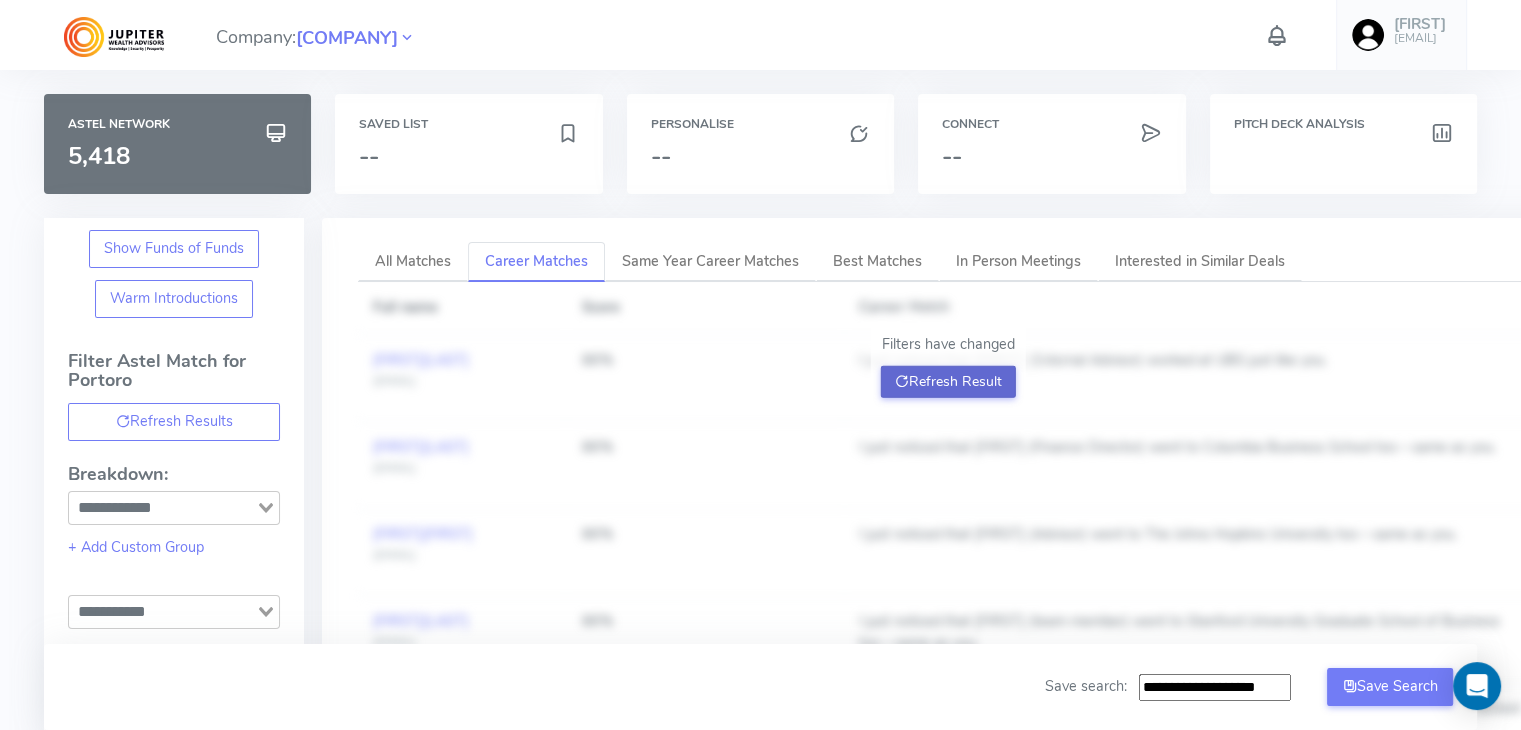 click on "Refresh Result" 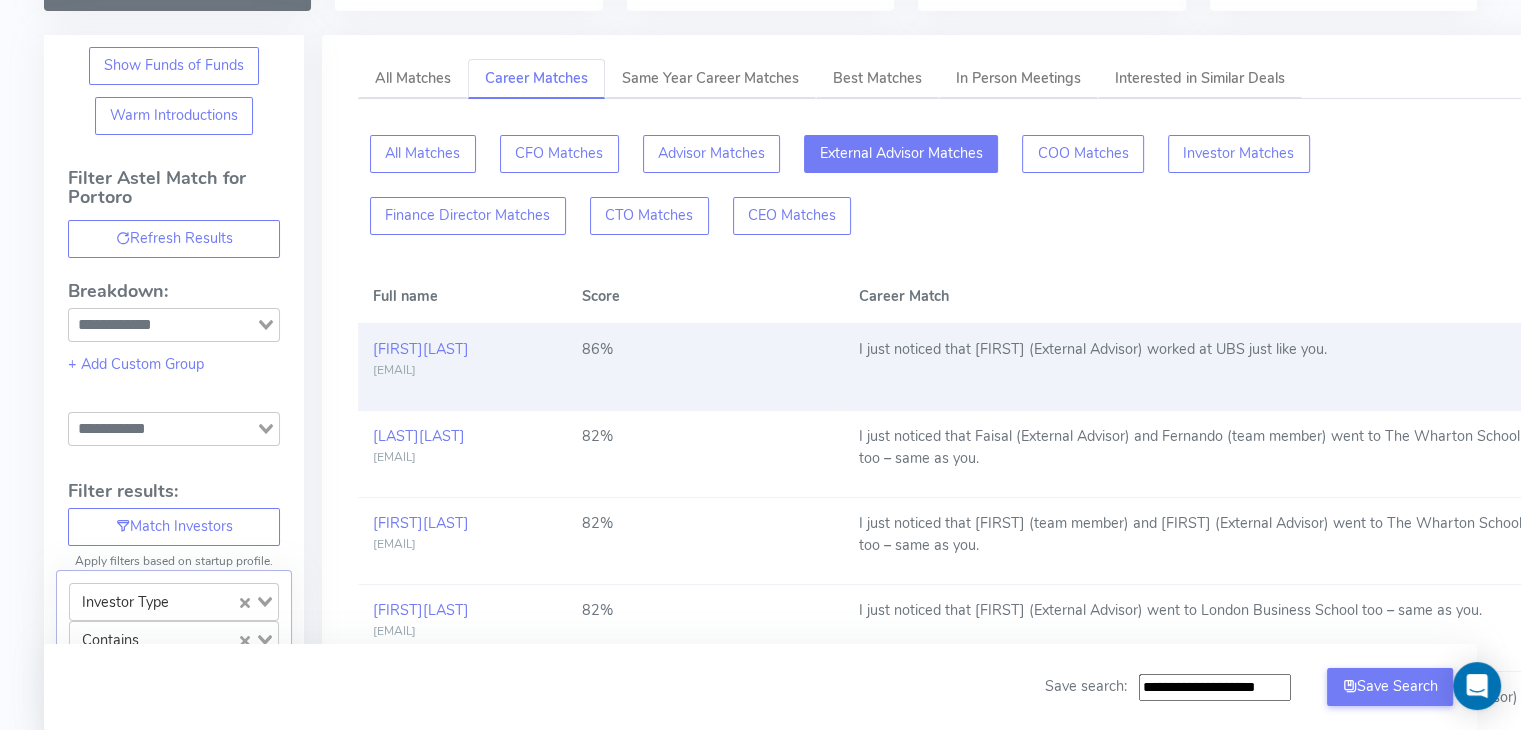 scroll, scrollTop: 0, scrollLeft: 0, axis: both 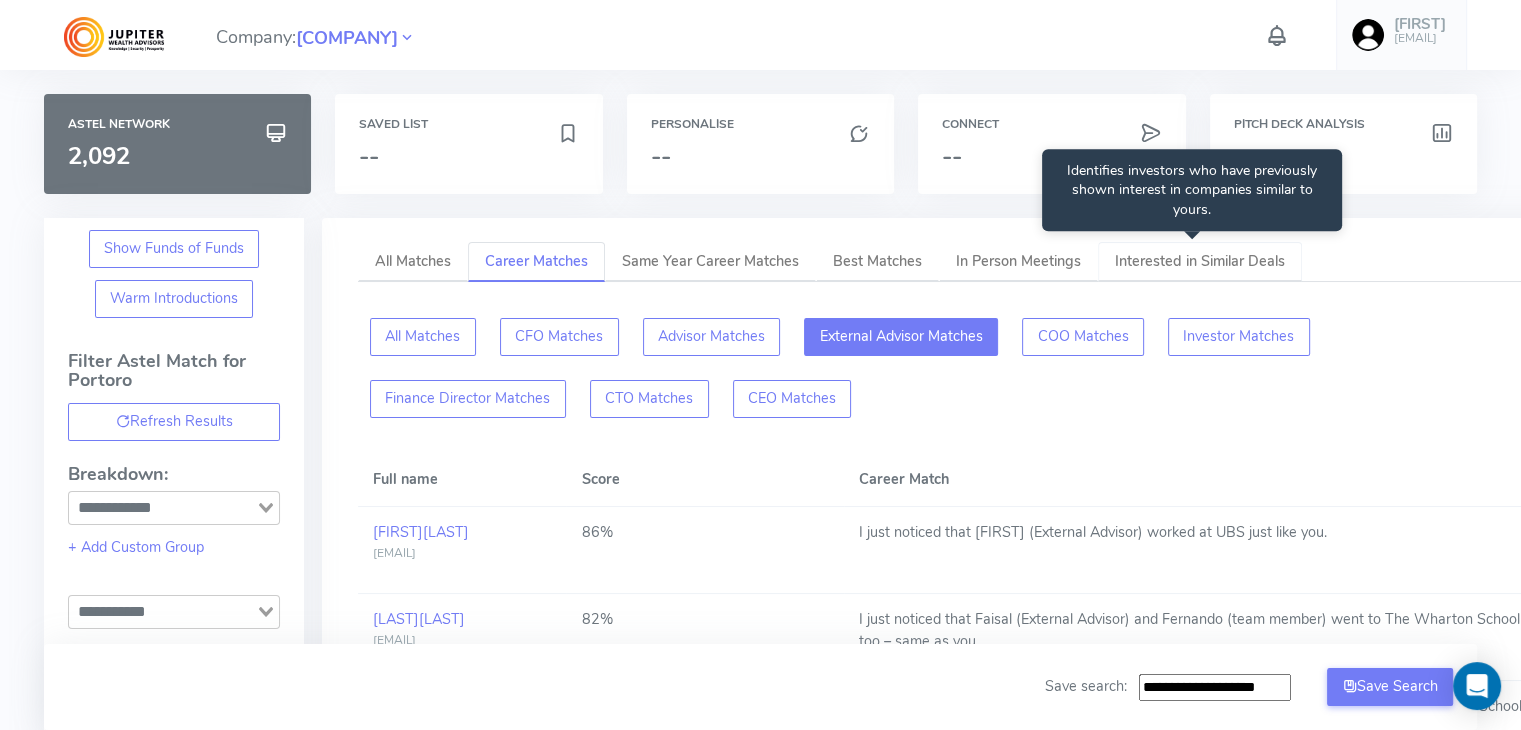 click on "Interested in Similar Deals" at bounding box center (1200, 261) 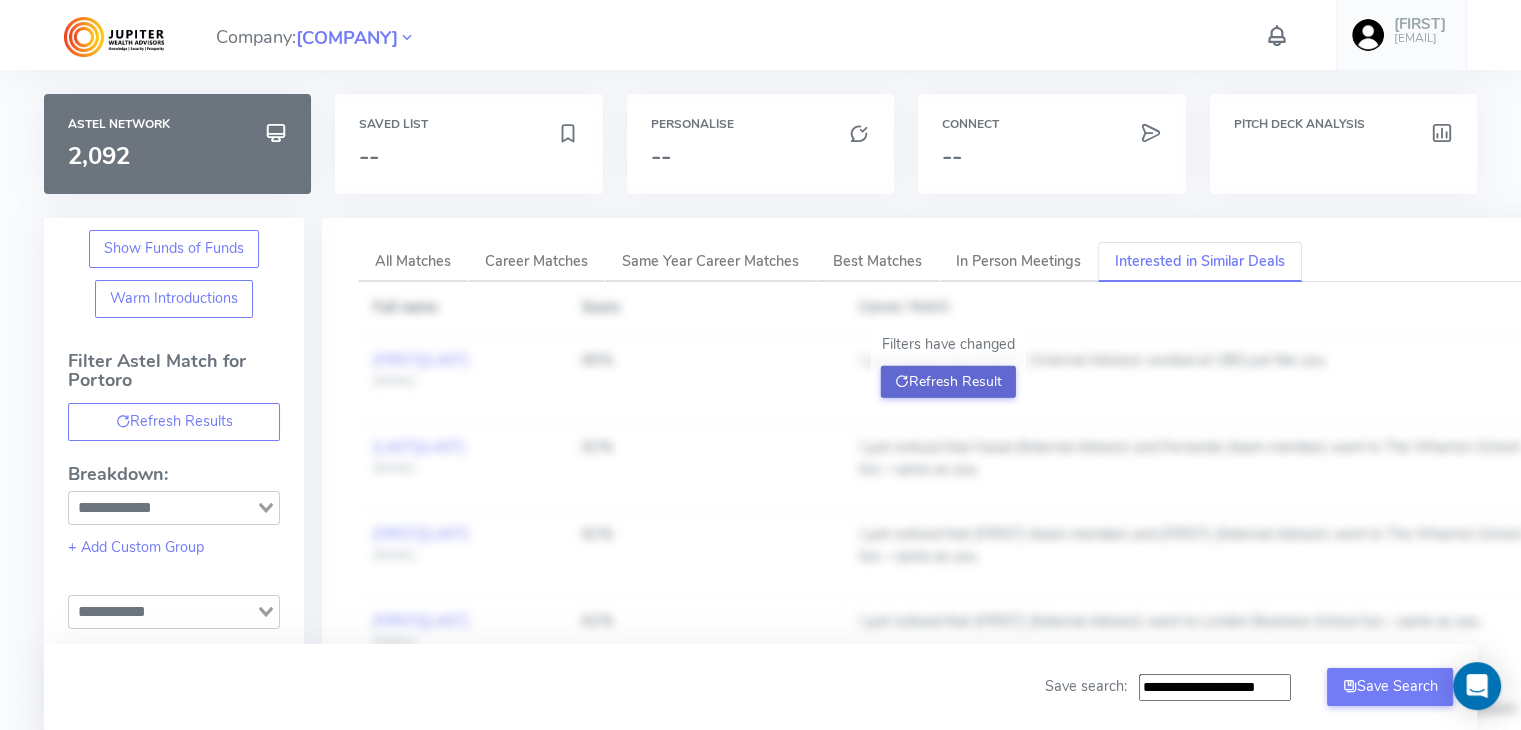 click on "Refresh Result" 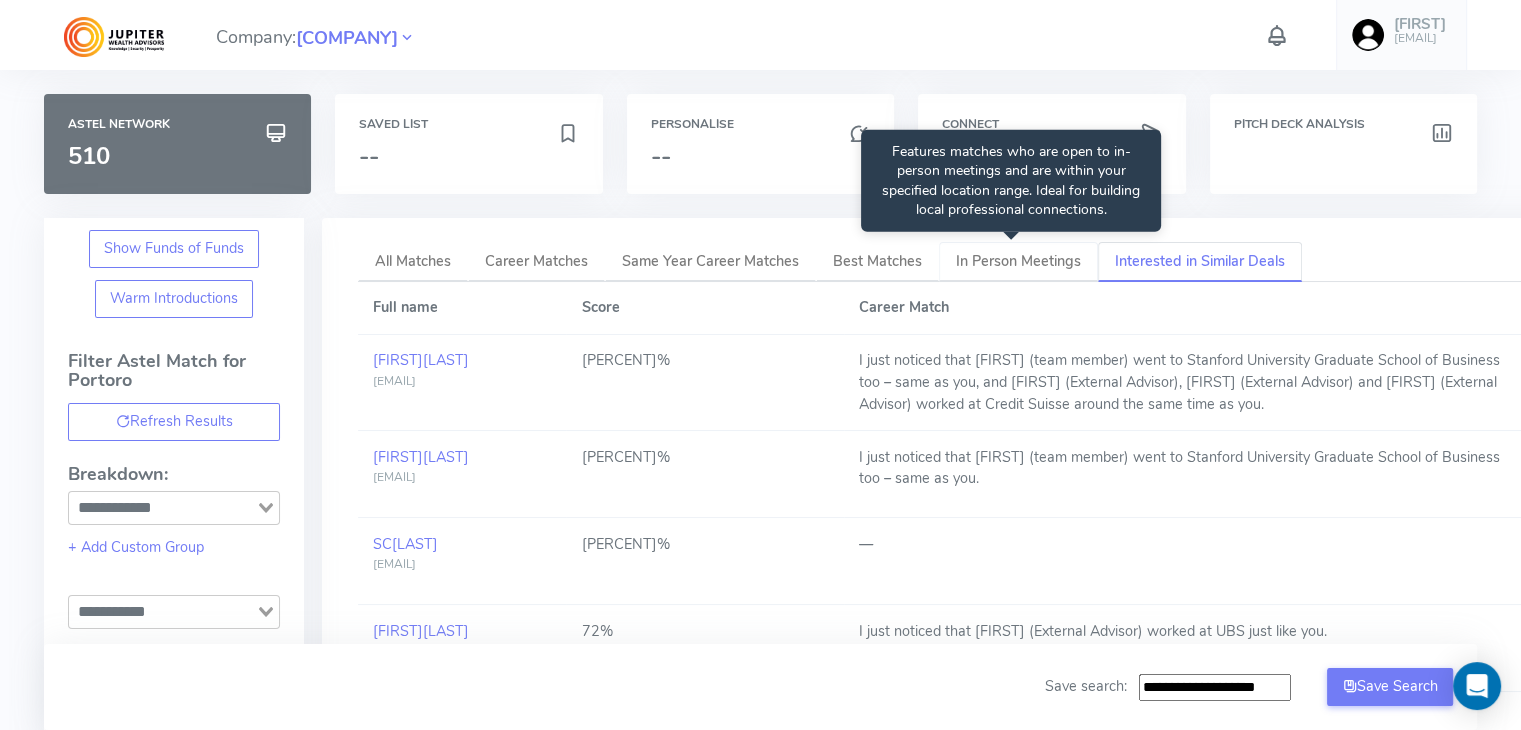 click on "In Person Meetings" at bounding box center (1018, 261) 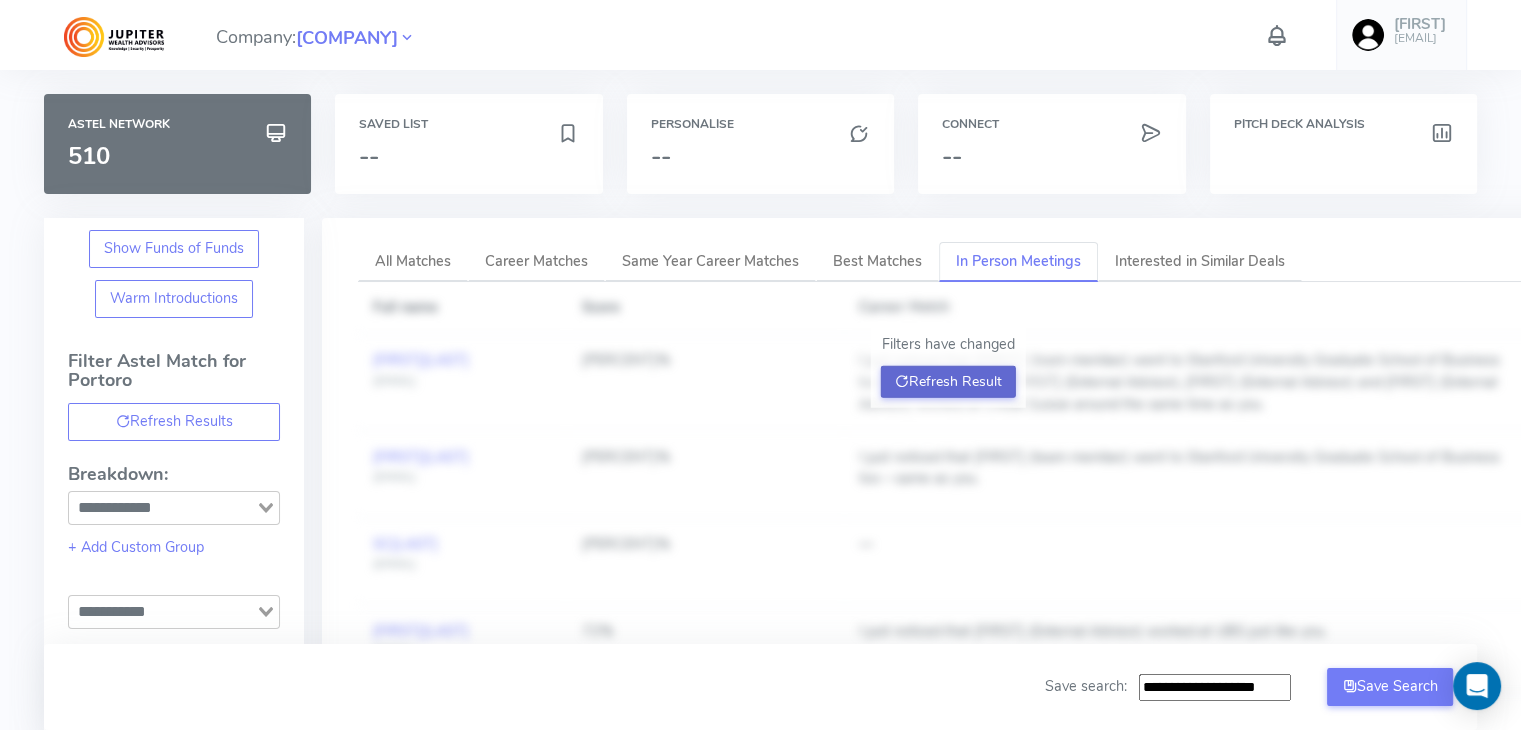 click on "Refresh Result" 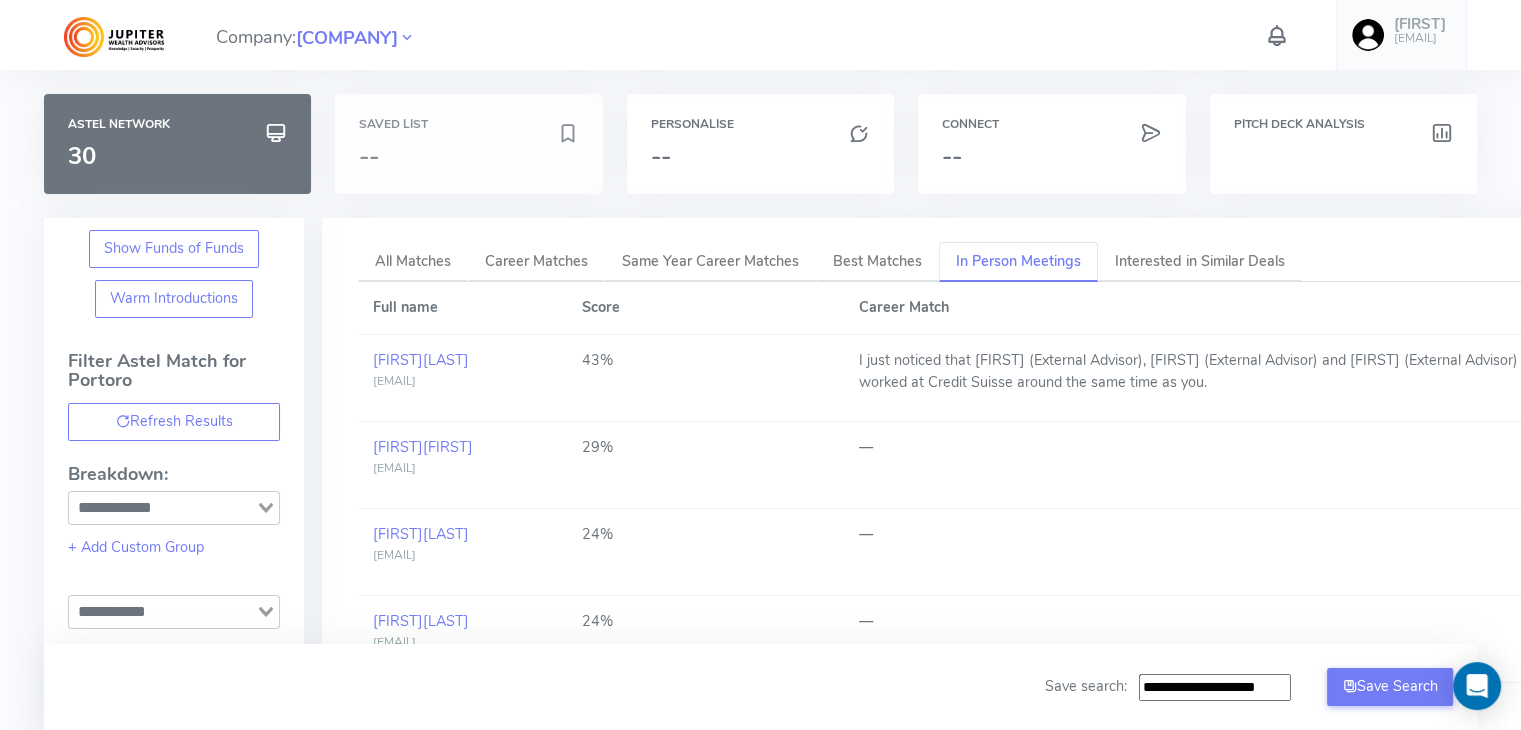 click on "--" at bounding box center [457, 156] 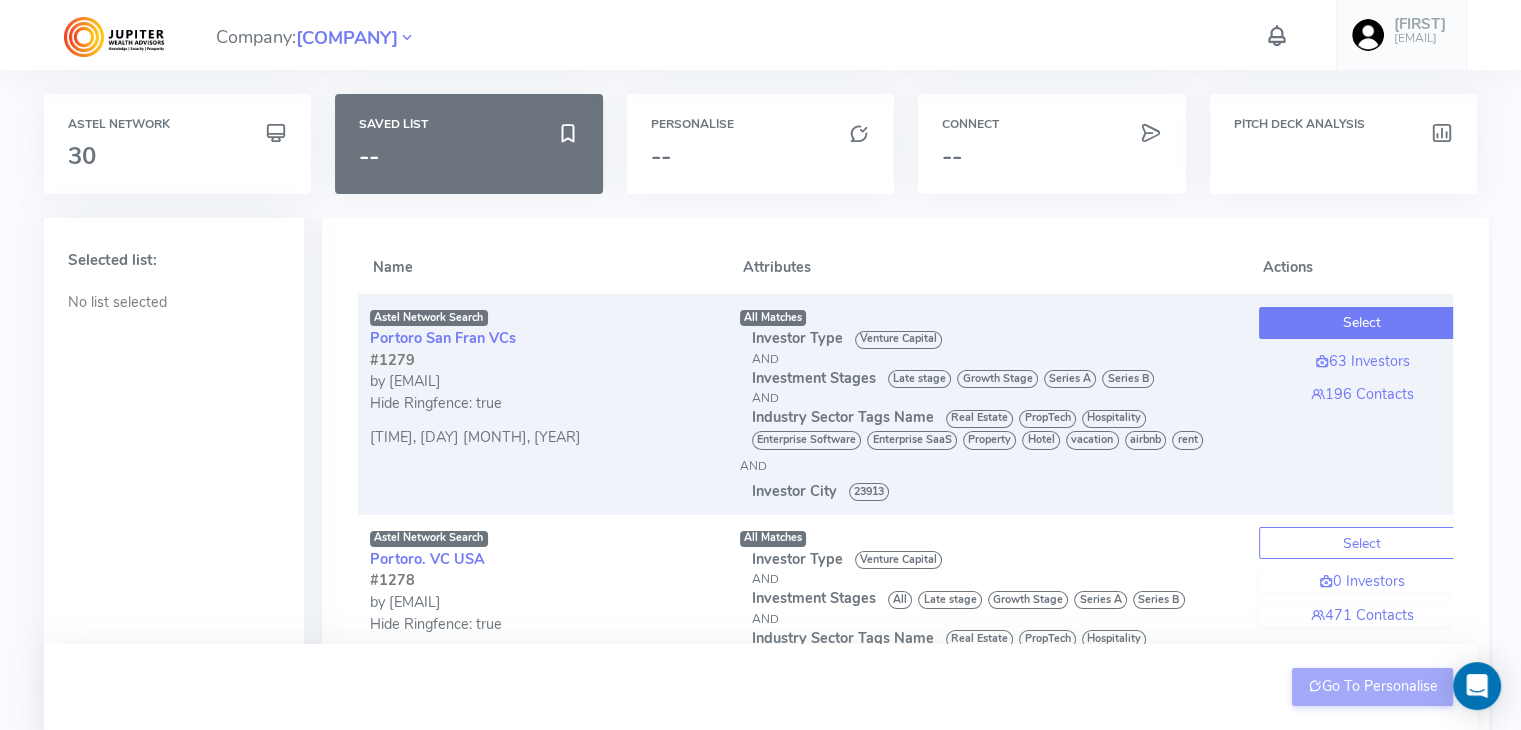 click on "Select" at bounding box center (1362, 323) 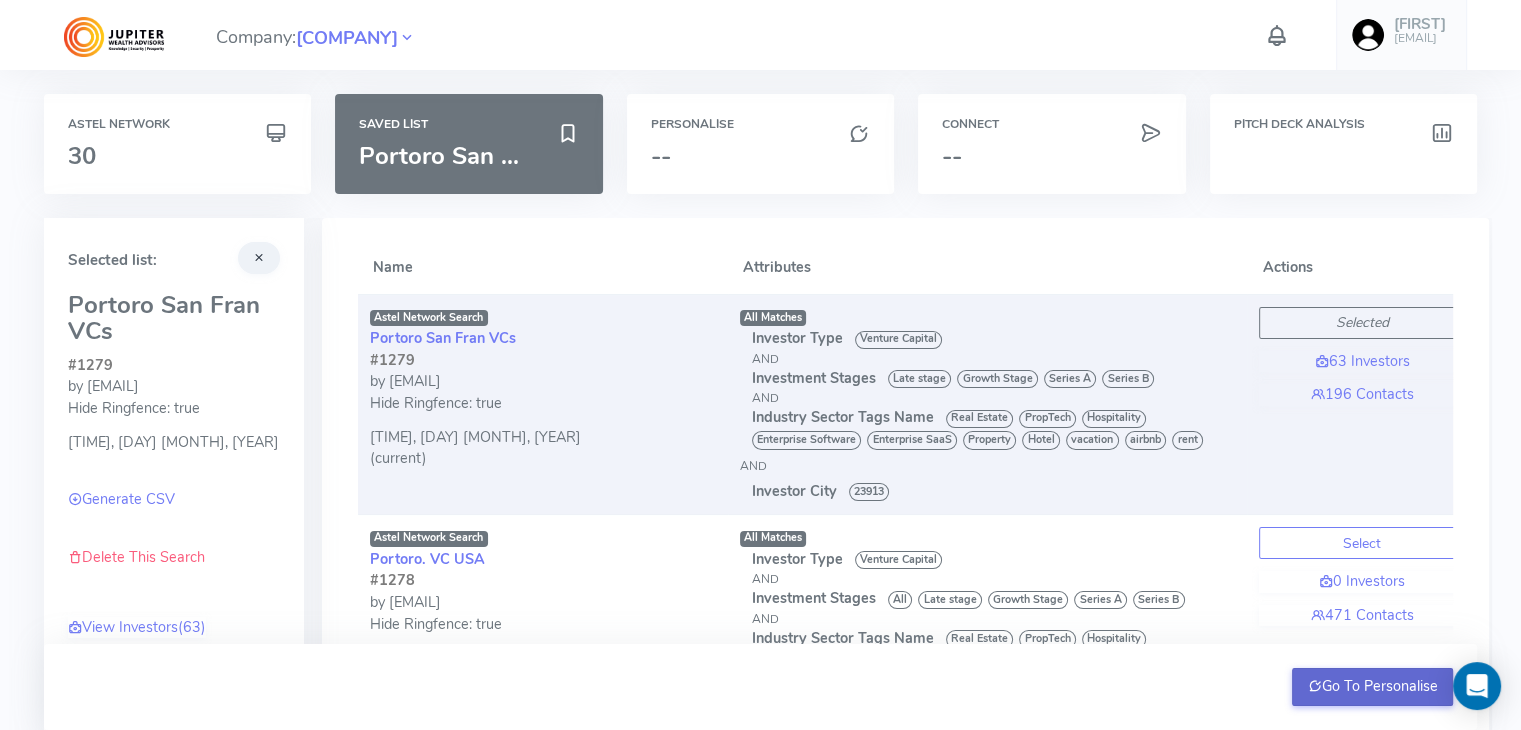 click on "Go To Personalise" at bounding box center (1372, 687) 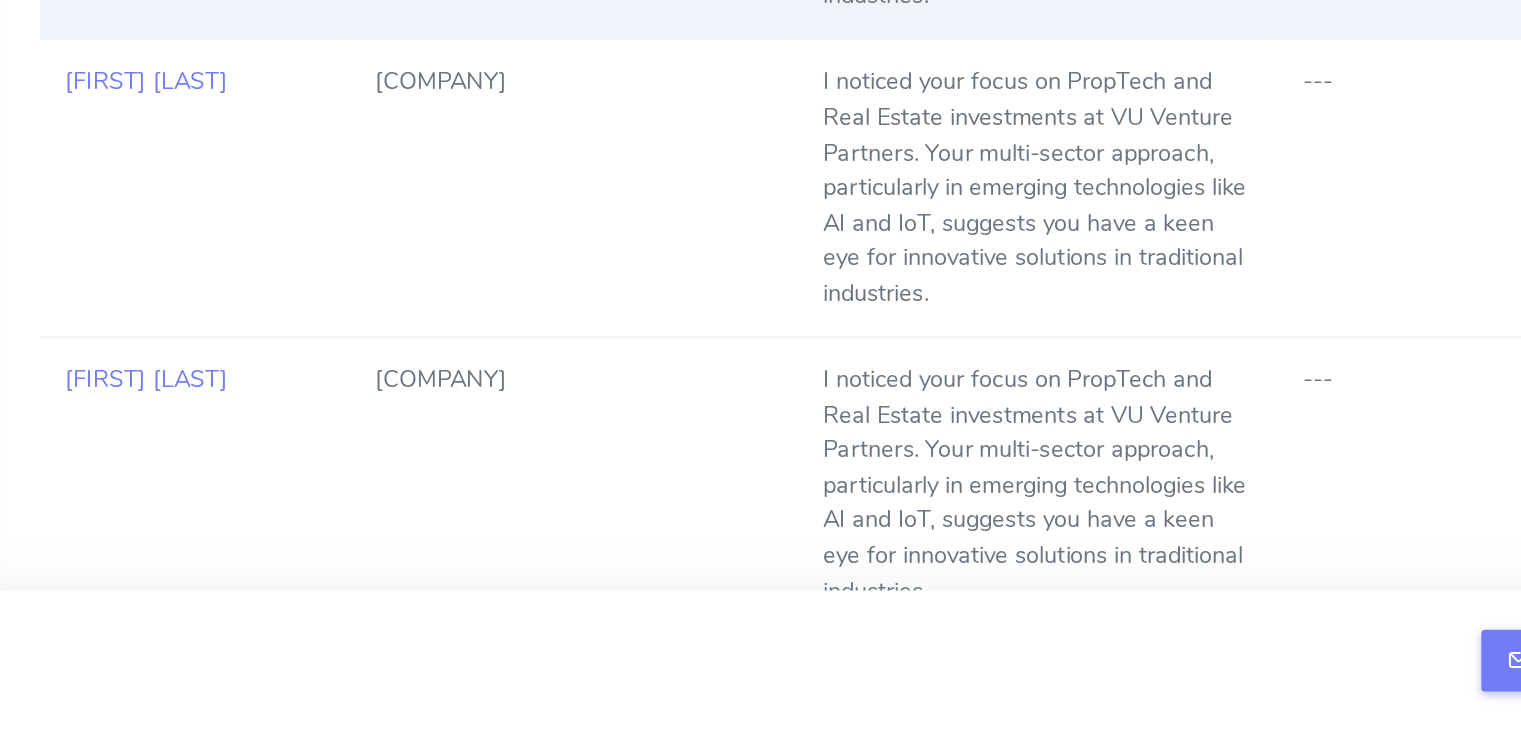 scroll, scrollTop: 169, scrollLeft: 0, axis: vertical 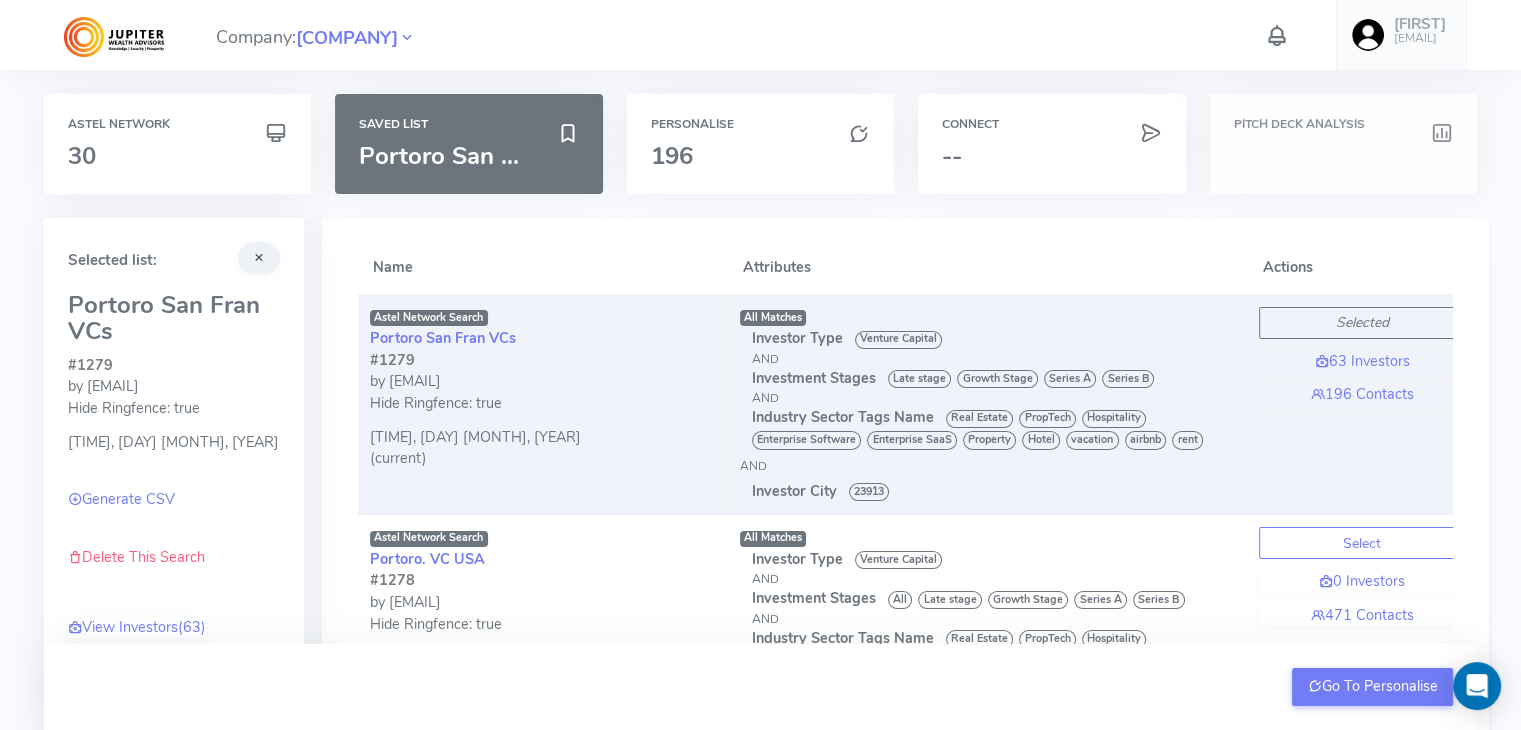 click at bounding box center [1343, 156] 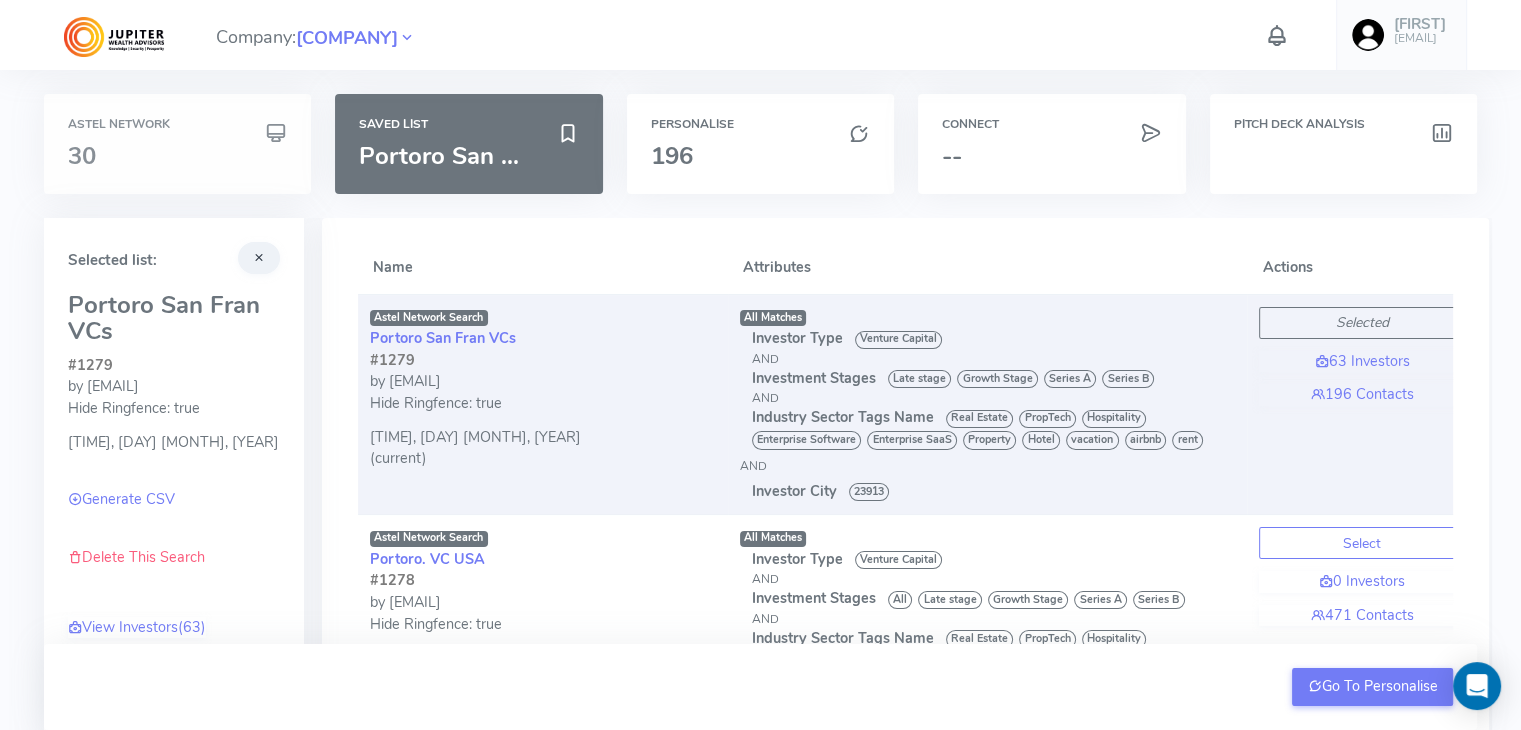 click on "Astel Network 30" at bounding box center (177, 144) 